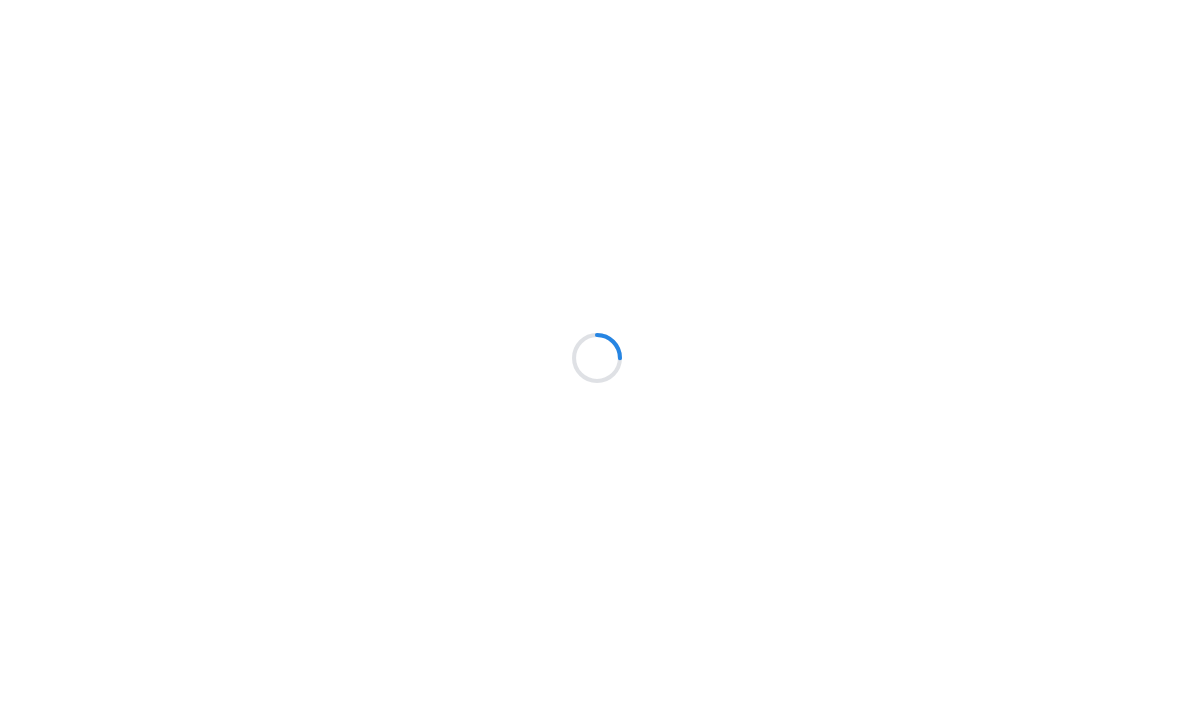 scroll, scrollTop: 0, scrollLeft: 0, axis: both 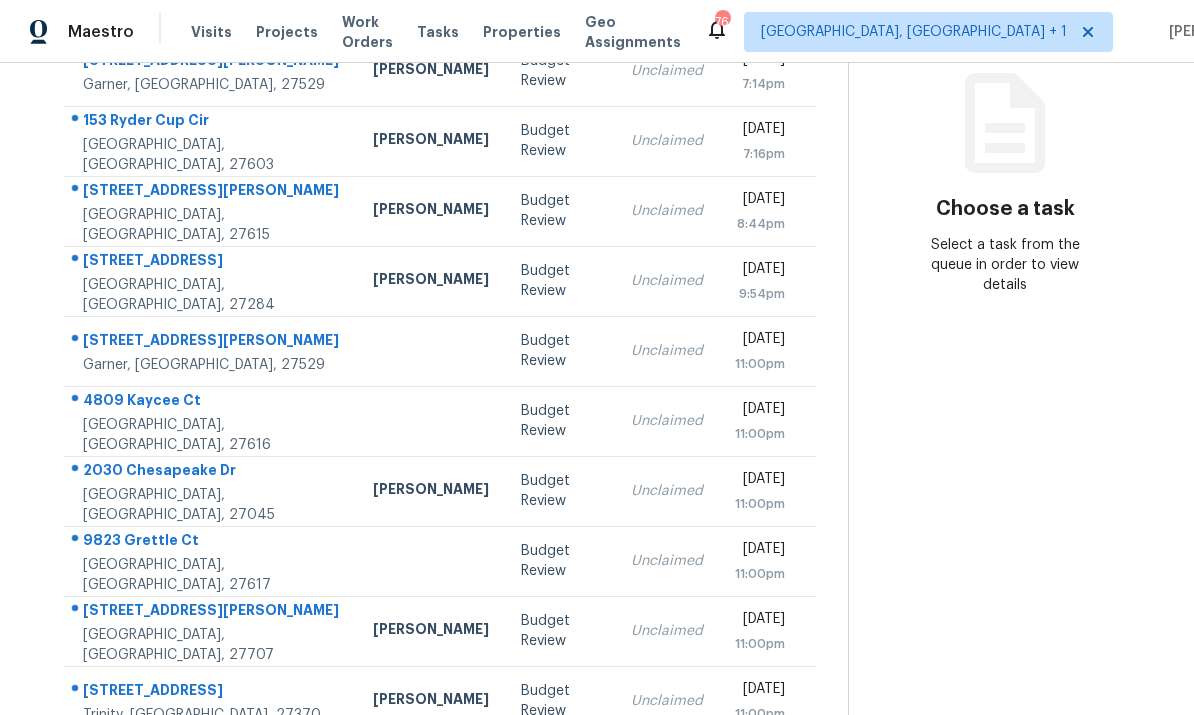 click 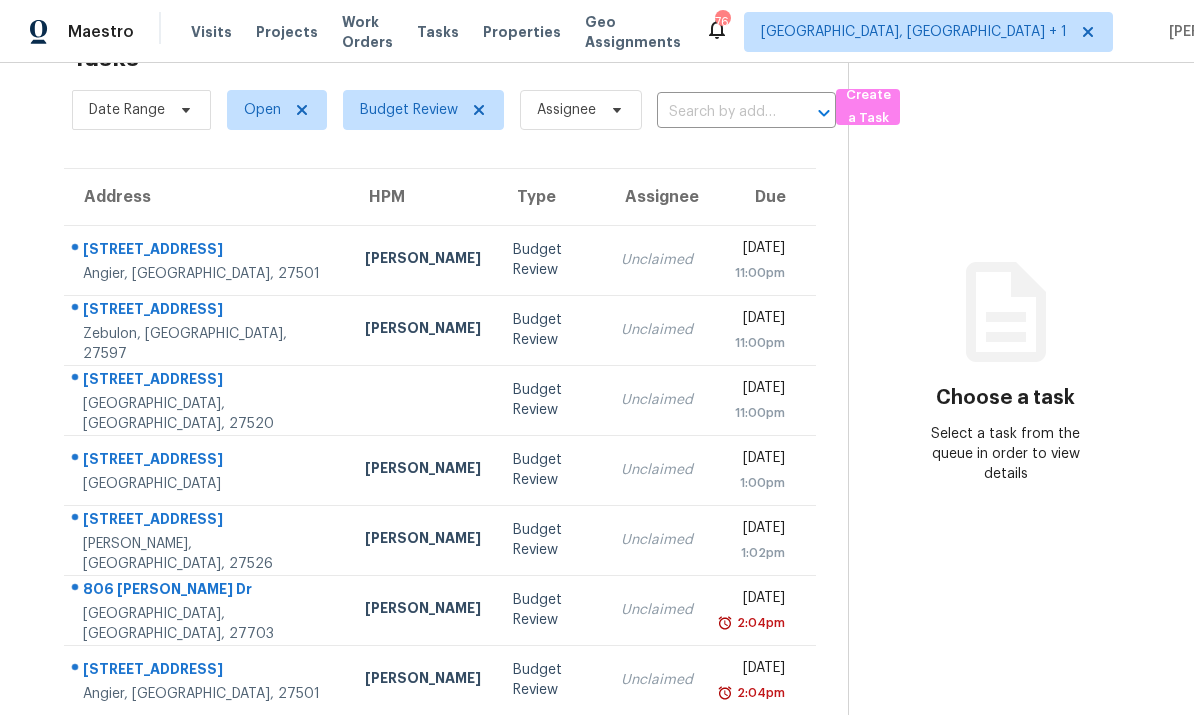 click on "806 Kendall Dr" at bounding box center [208, 591] 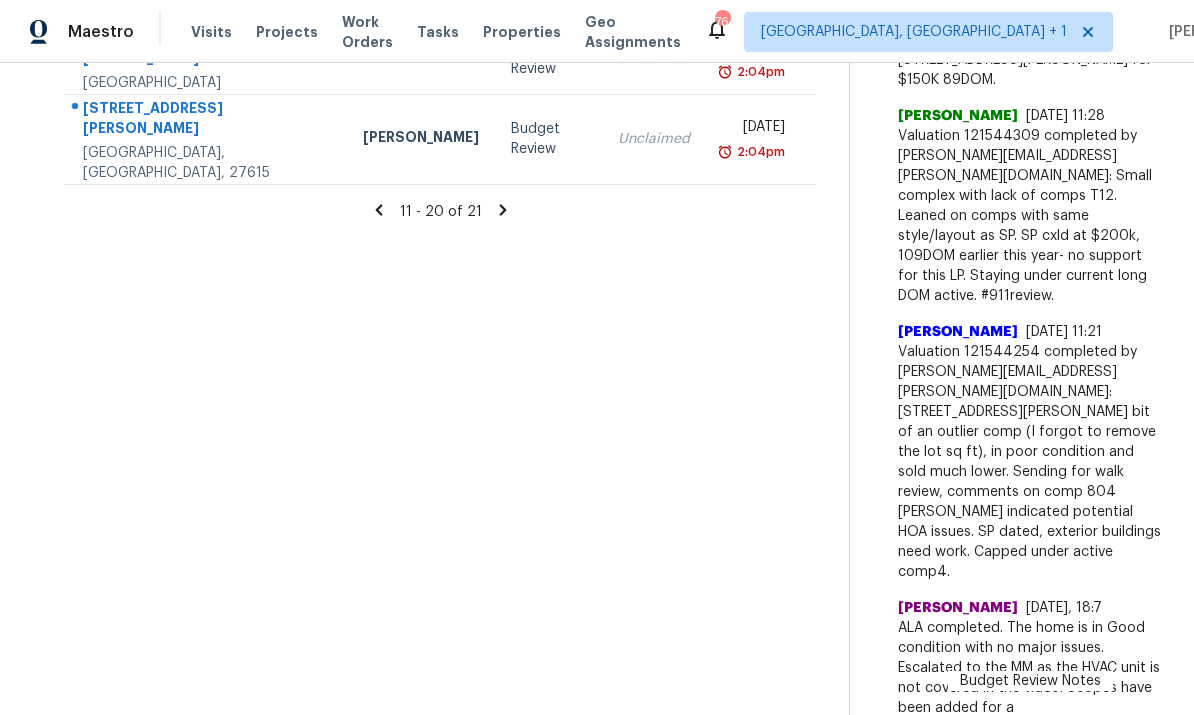 scroll, scrollTop: 822, scrollLeft: 0, axis: vertical 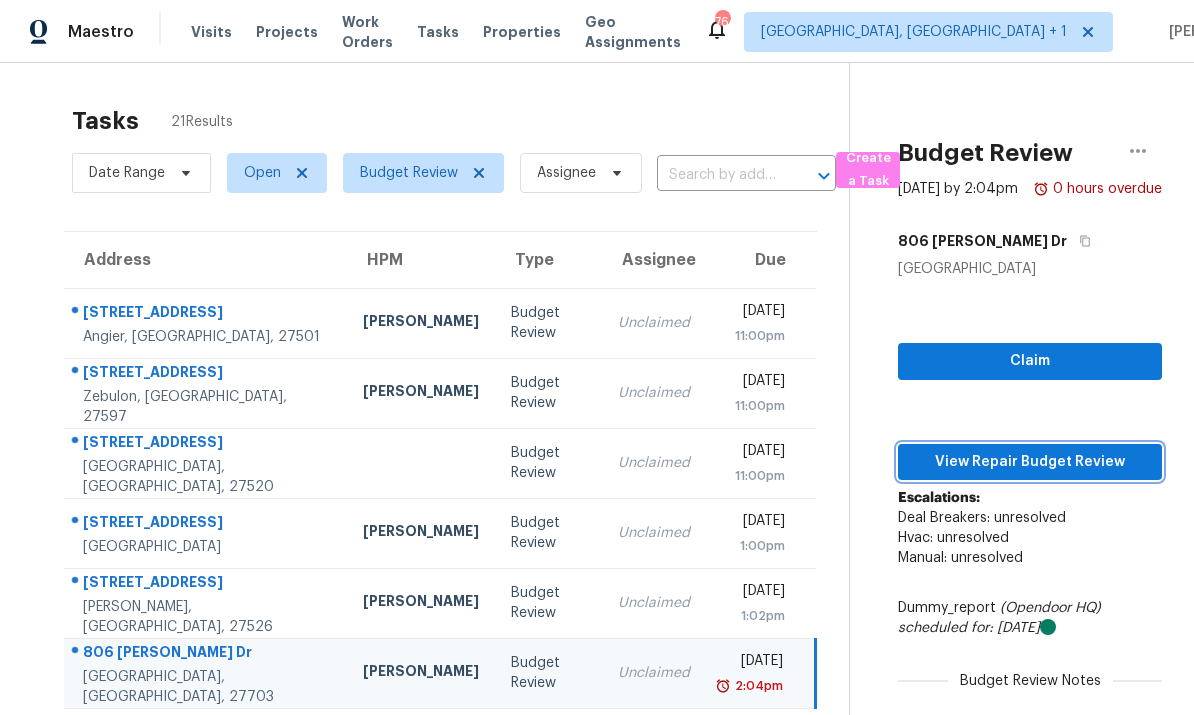 click on "View Repair Budget Review" at bounding box center [1030, 462] 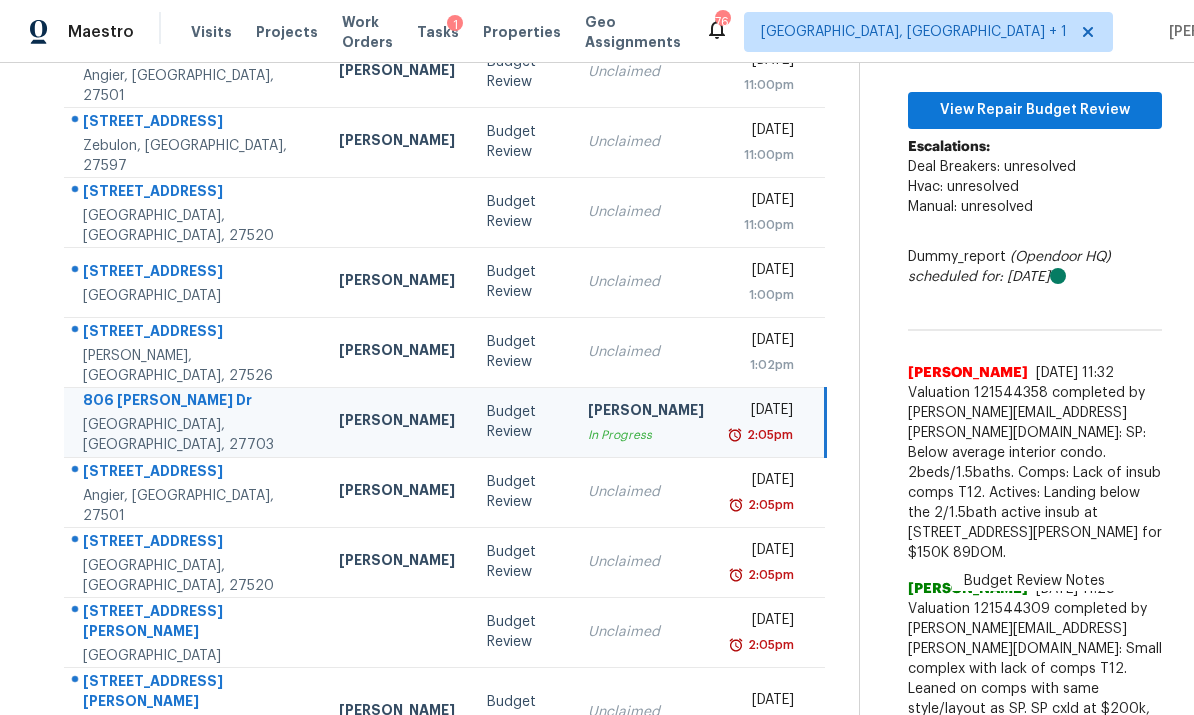 scroll, scrollTop: 255, scrollLeft: 0, axis: vertical 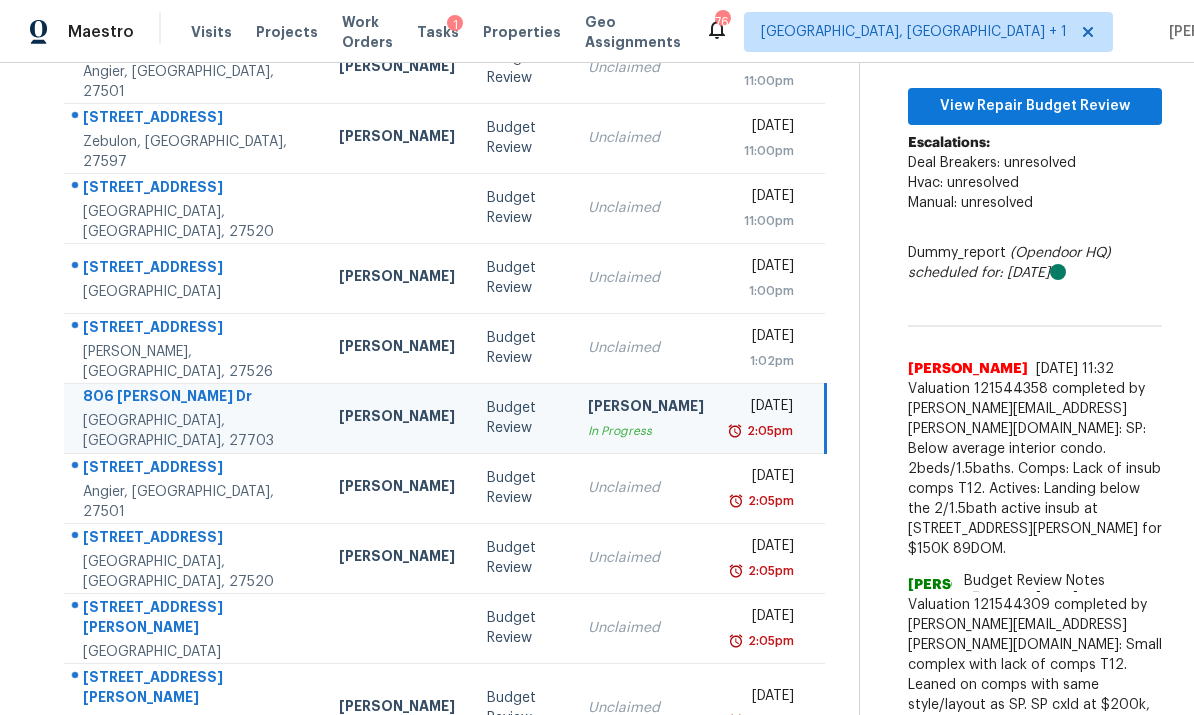 click on "Angier, [GEOGRAPHIC_DATA], 27501" at bounding box center (195, 502) 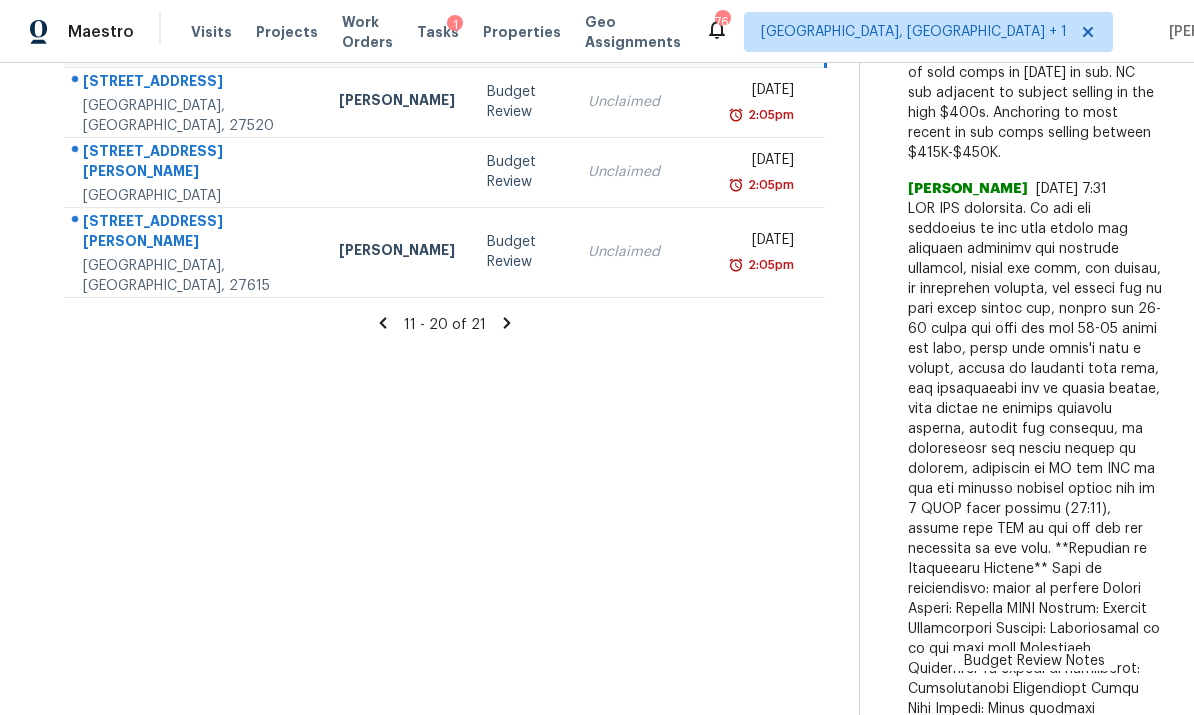 scroll, scrollTop: 710, scrollLeft: 0, axis: vertical 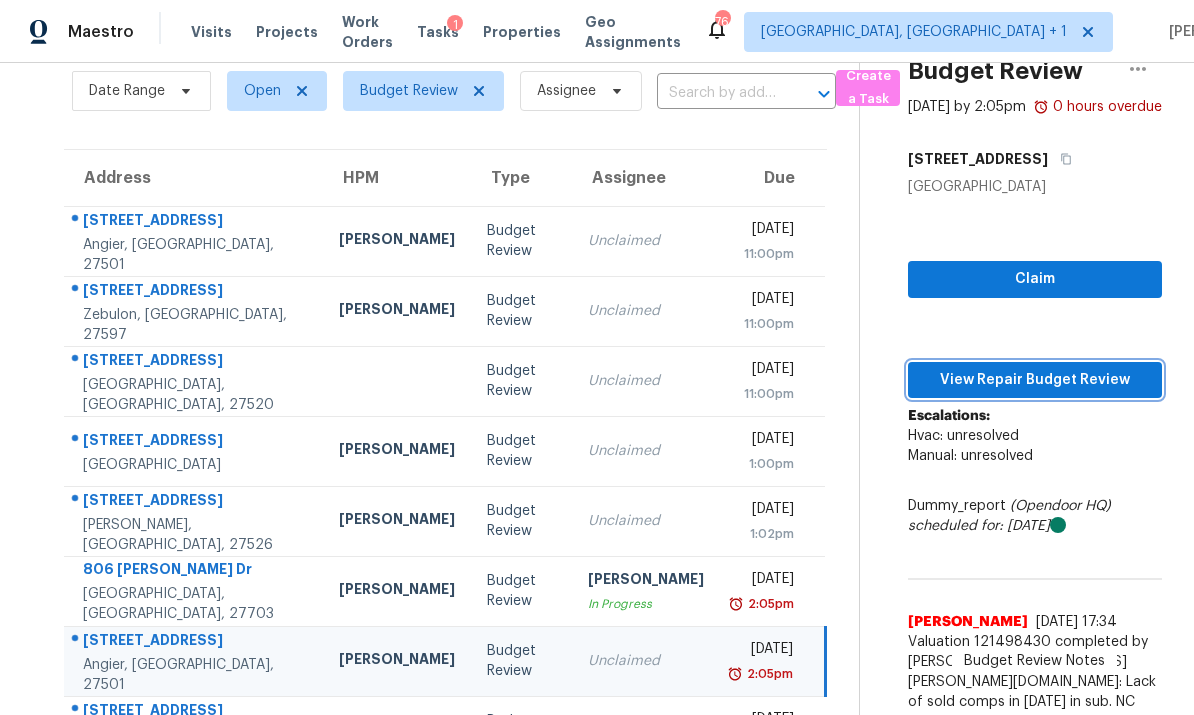 click on "View Repair Budget Review" at bounding box center [1035, 380] 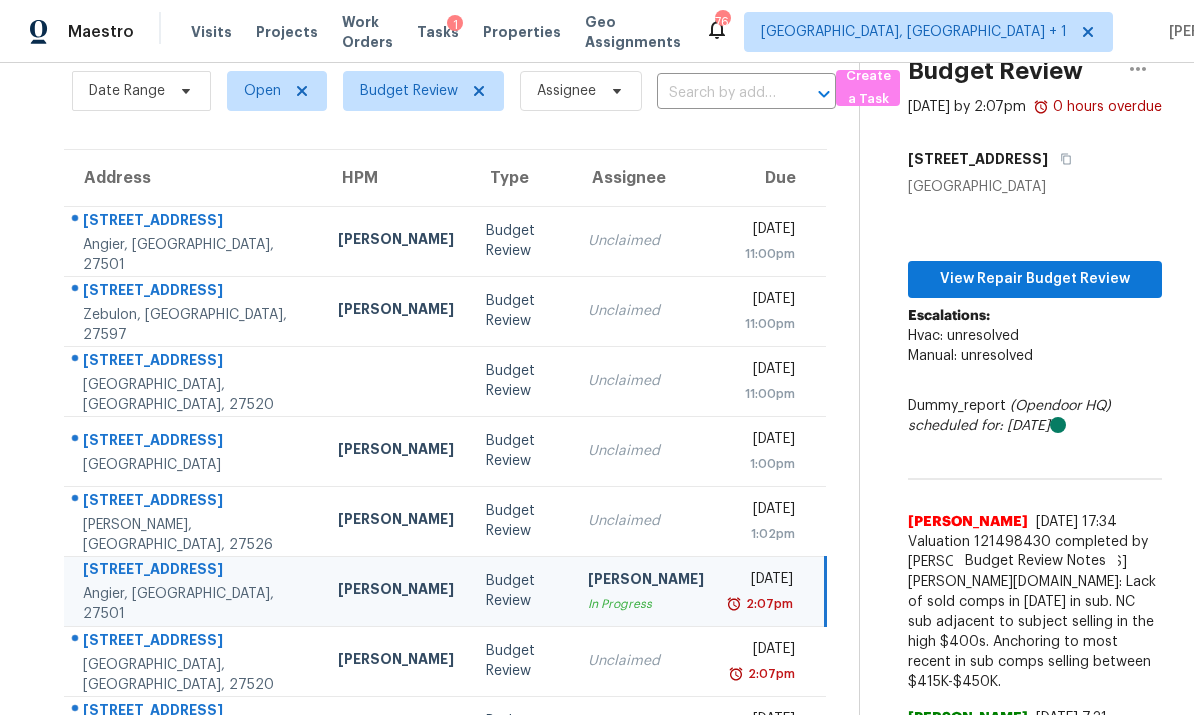 click on "116 Government Rd   Clayton, NC, 27520" at bounding box center [193, 661] 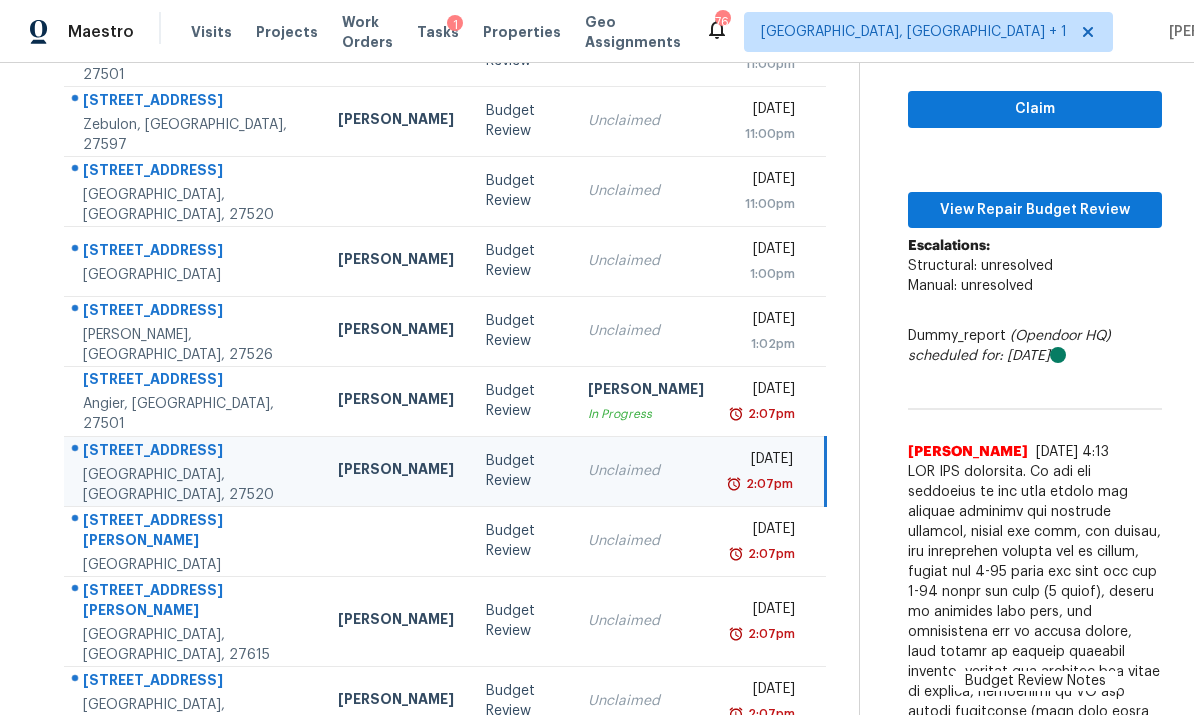 scroll, scrollTop: 235, scrollLeft: 0, axis: vertical 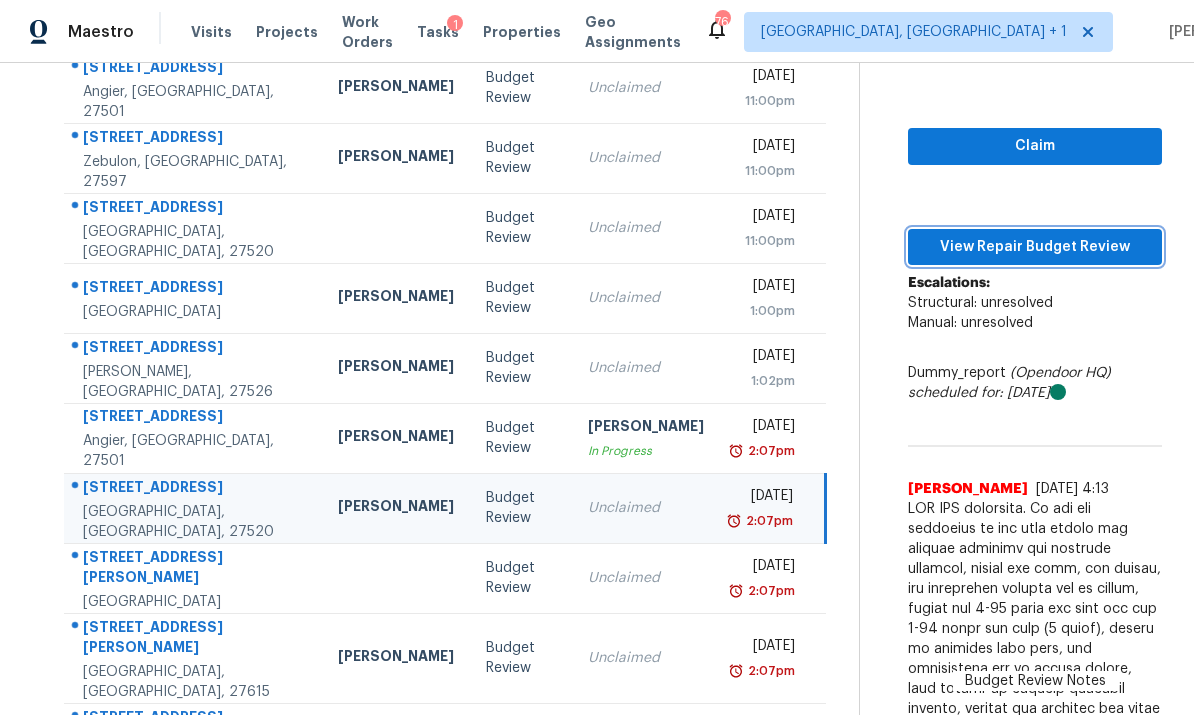 click on "View Repair Budget Review" at bounding box center [1035, 247] 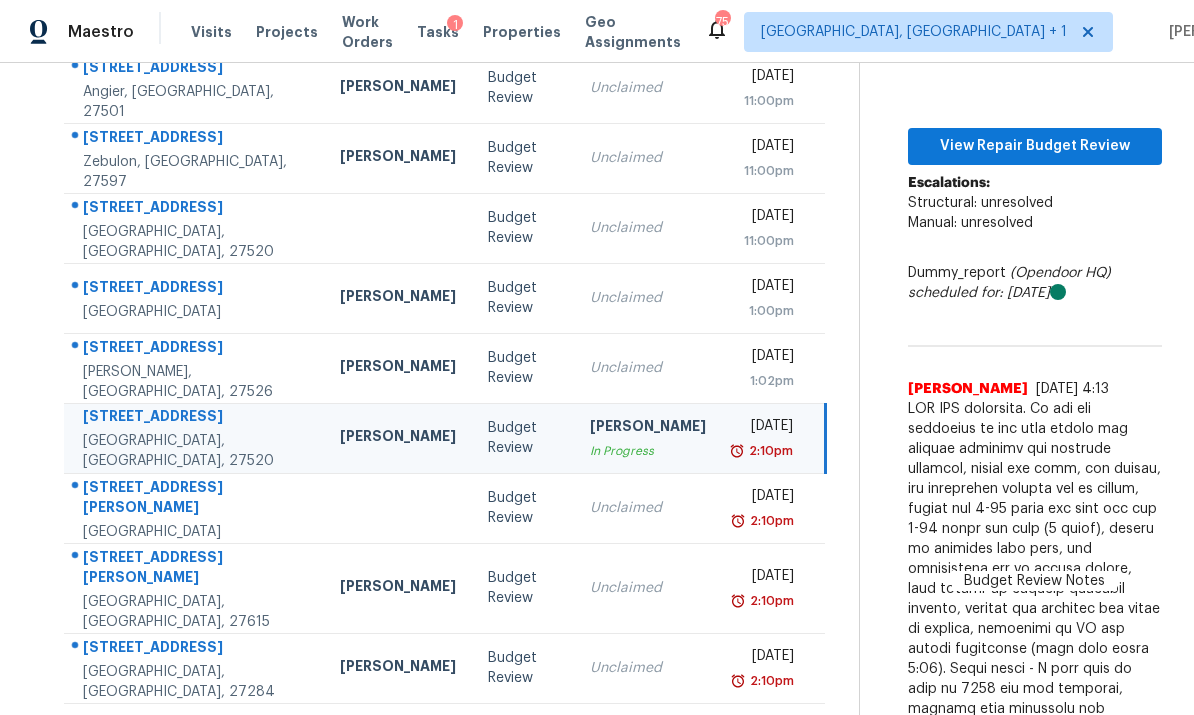 click at bounding box center (398, 508) 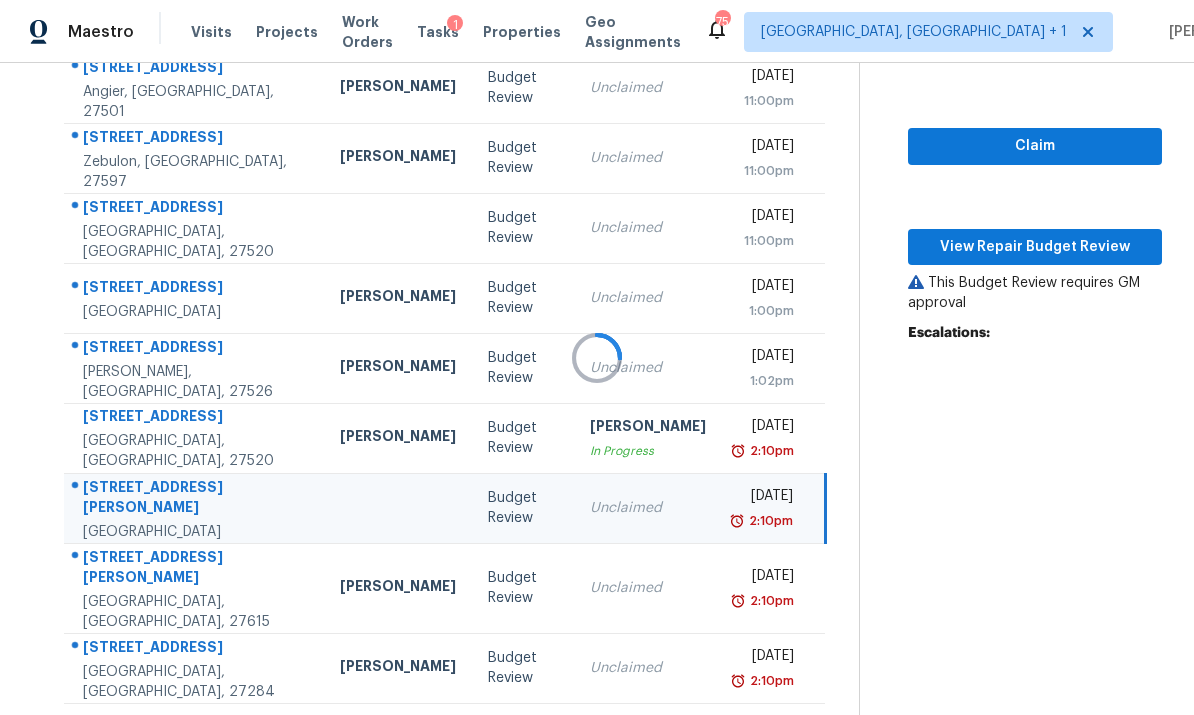 scroll, scrollTop: 202, scrollLeft: 0, axis: vertical 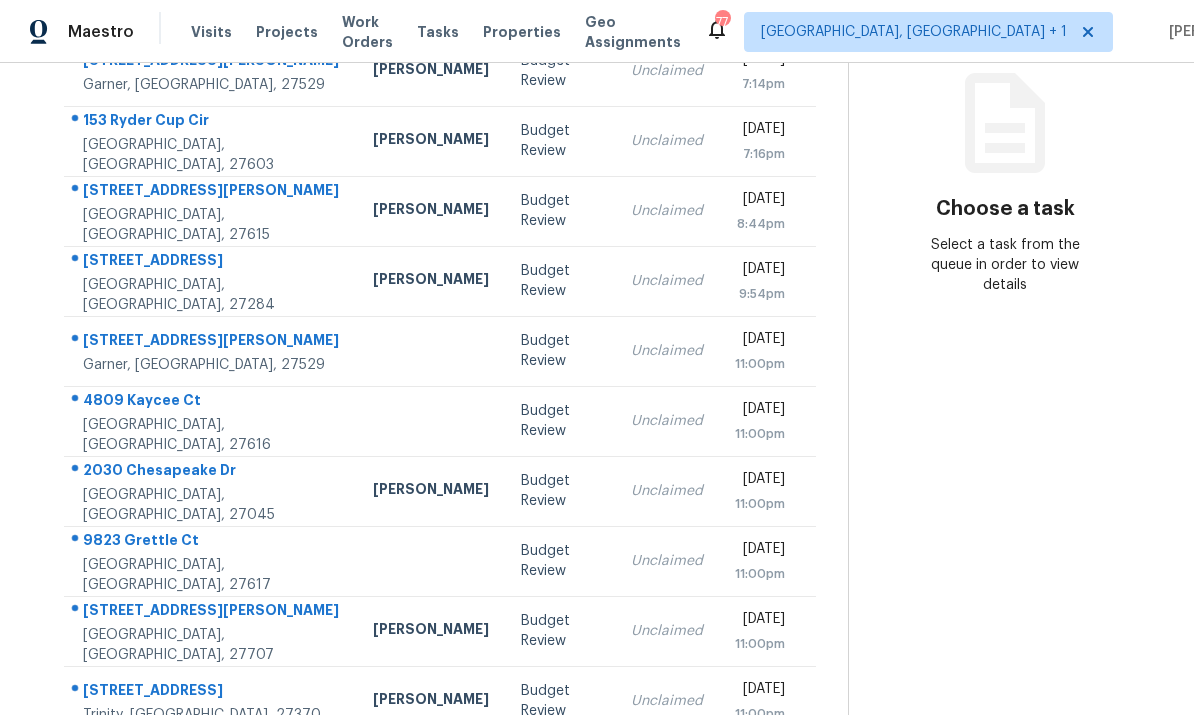 click 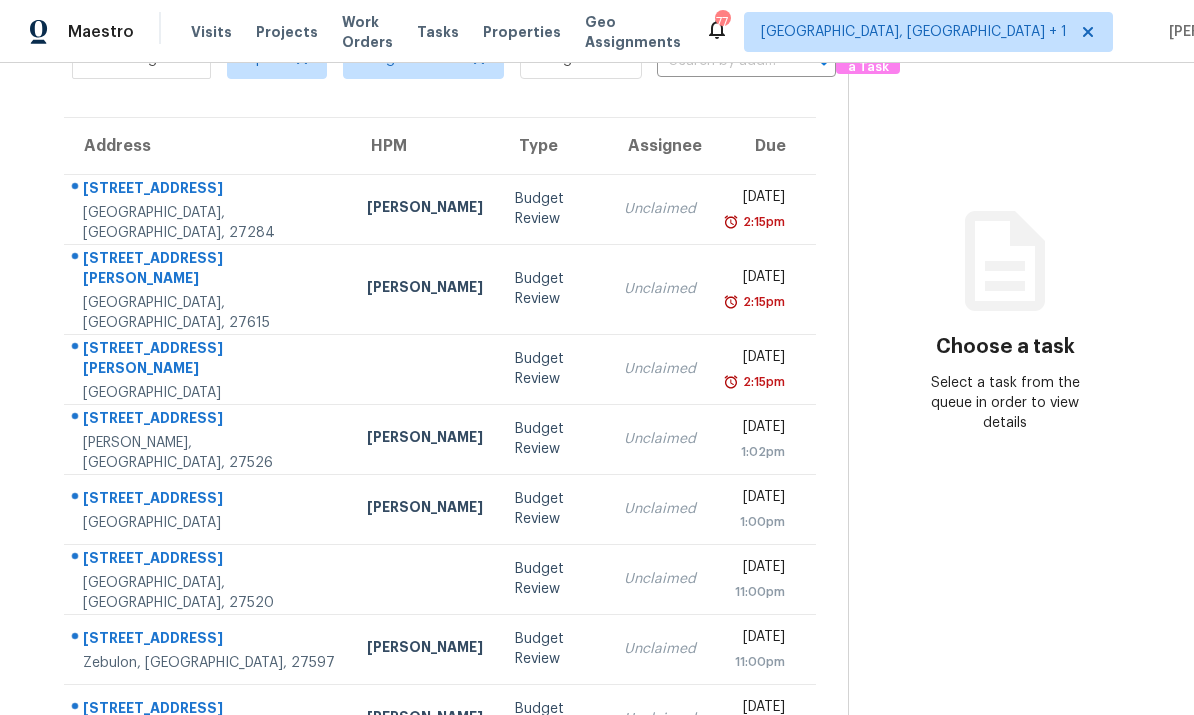 scroll, scrollTop: 112, scrollLeft: 0, axis: vertical 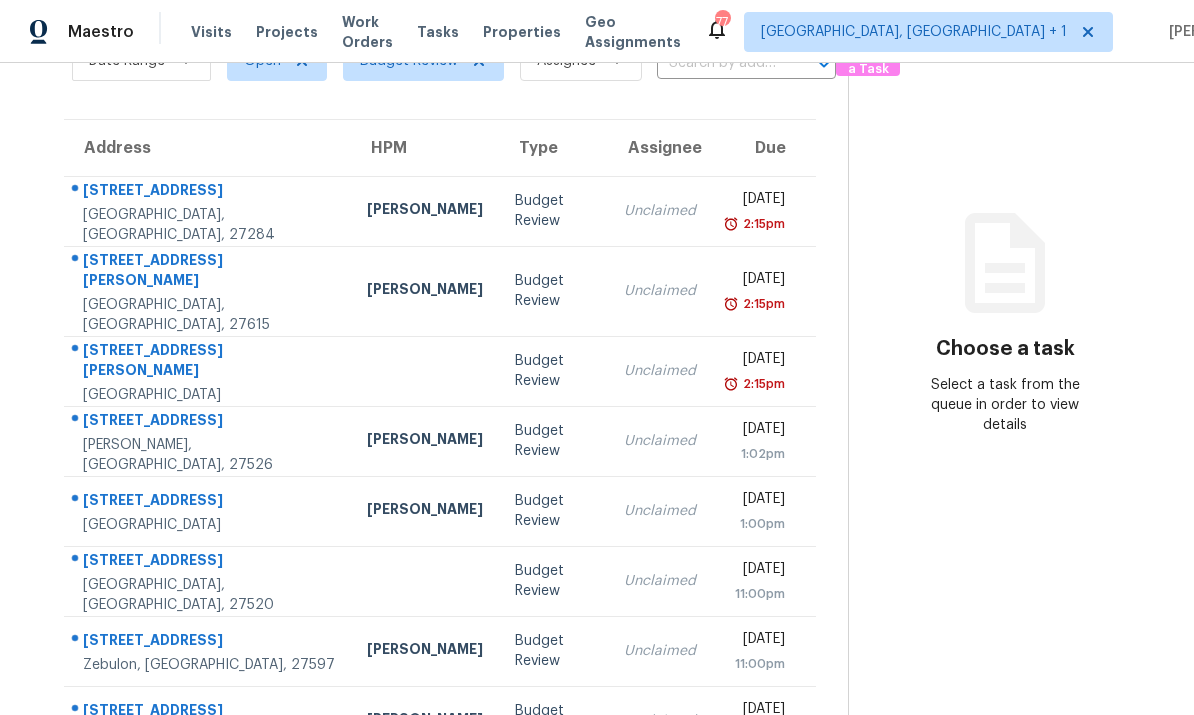 click 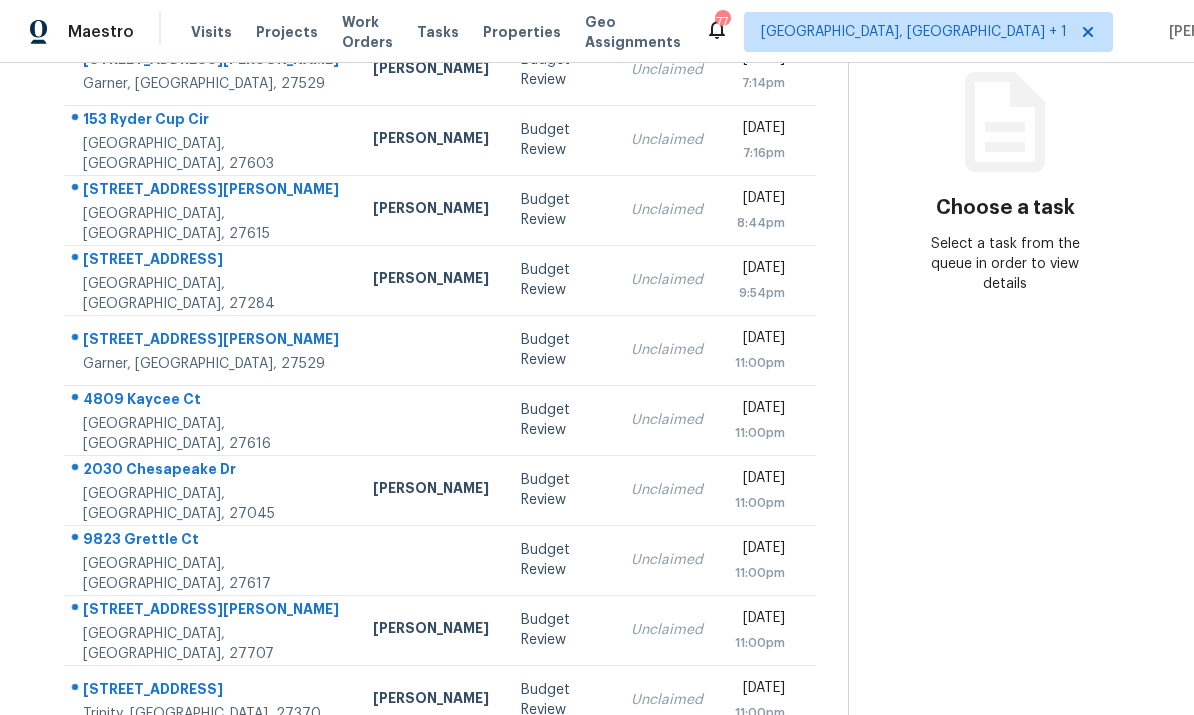 scroll, scrollTop: 252, scrollLeft: 0, axis: vertical 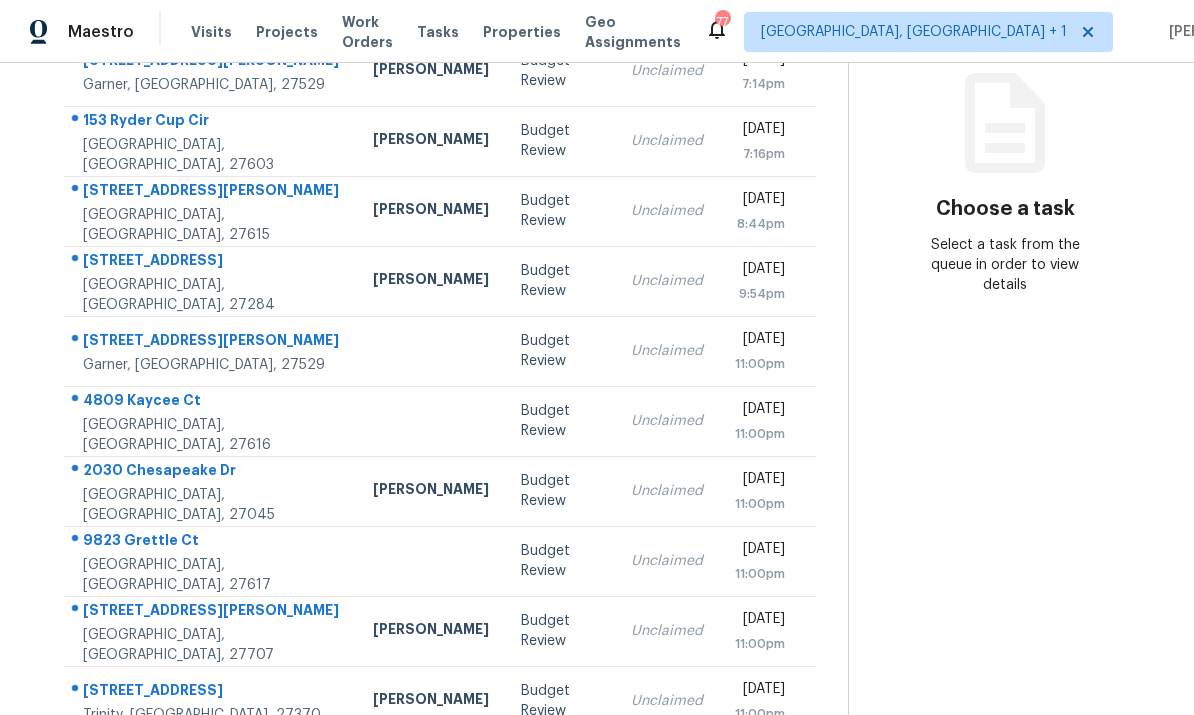 click 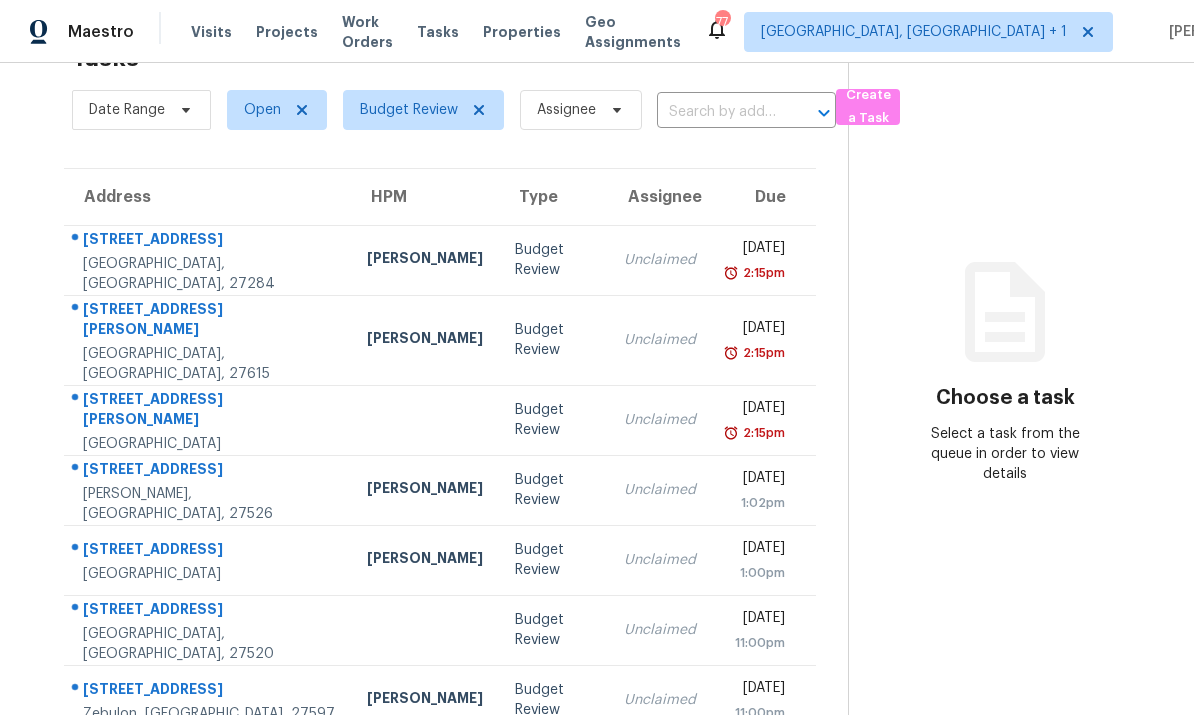 click on "[PERSON_NAME]" at bounding box center (425, 260) 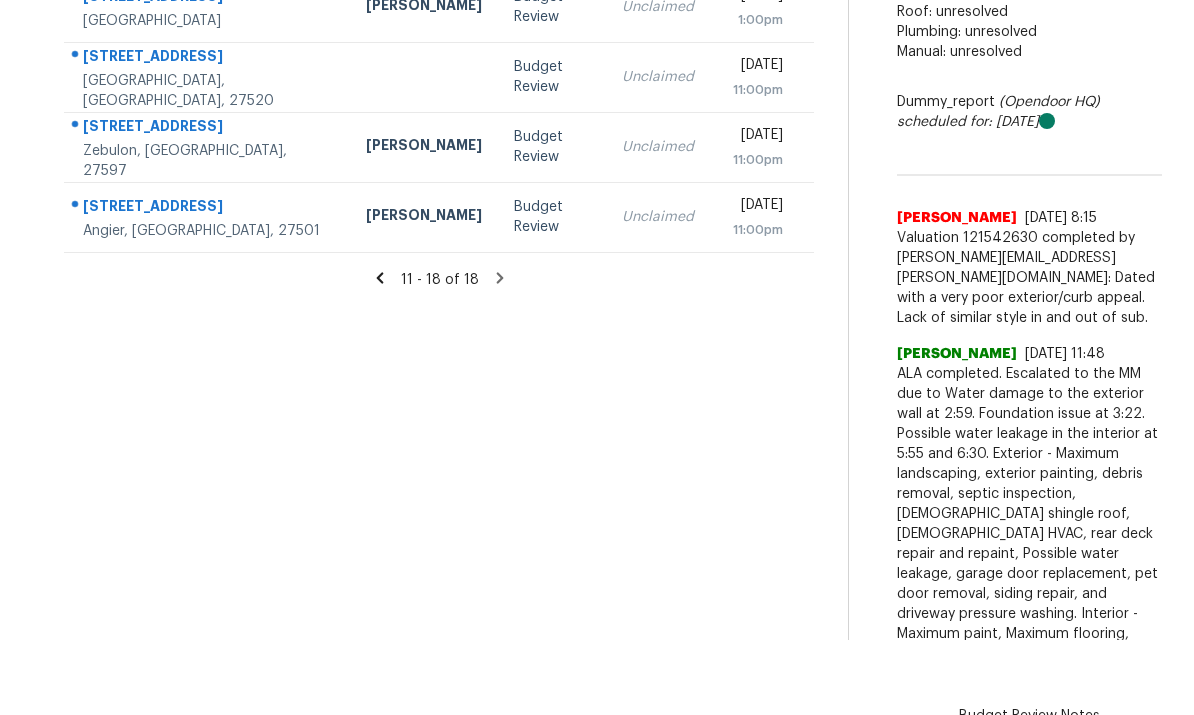 scroll, scrollTop: 540, scrollLeft: 0, axis: vertical 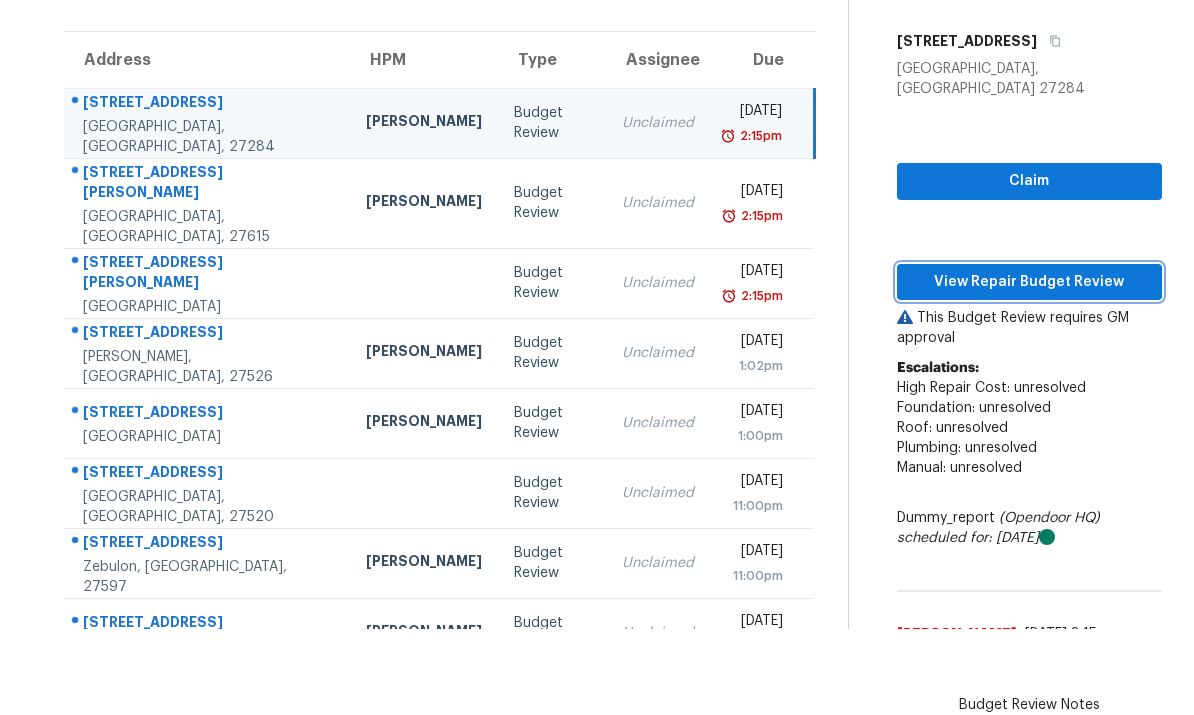 click on "View Repair Budget Review" at bounding box center (1029, 282) 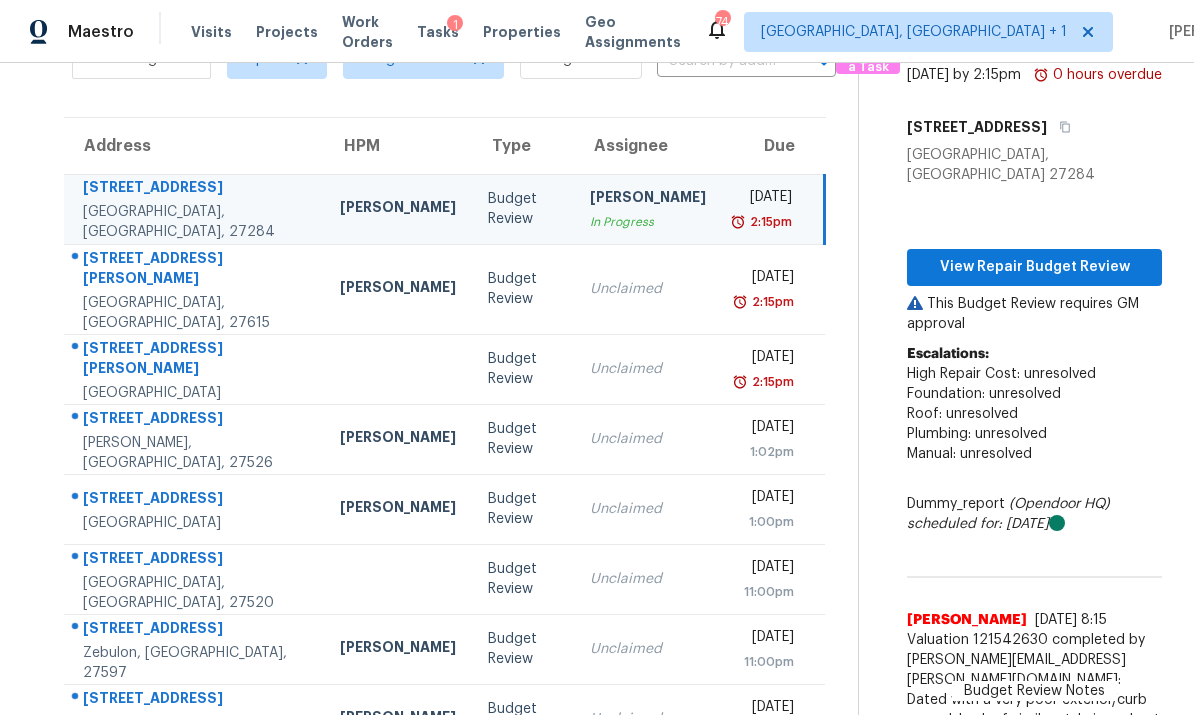 scroll, scrollTop: 75, scrollLeft: 0, axis: vertical 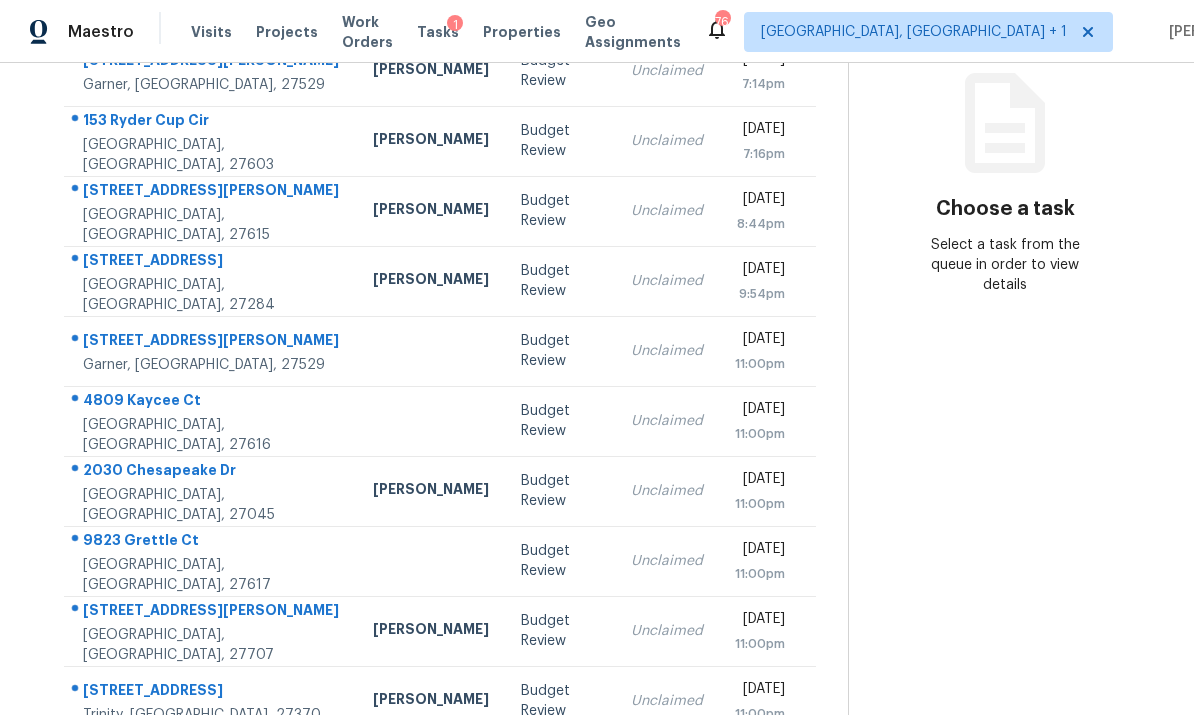 click at bounding box center (431, 561) 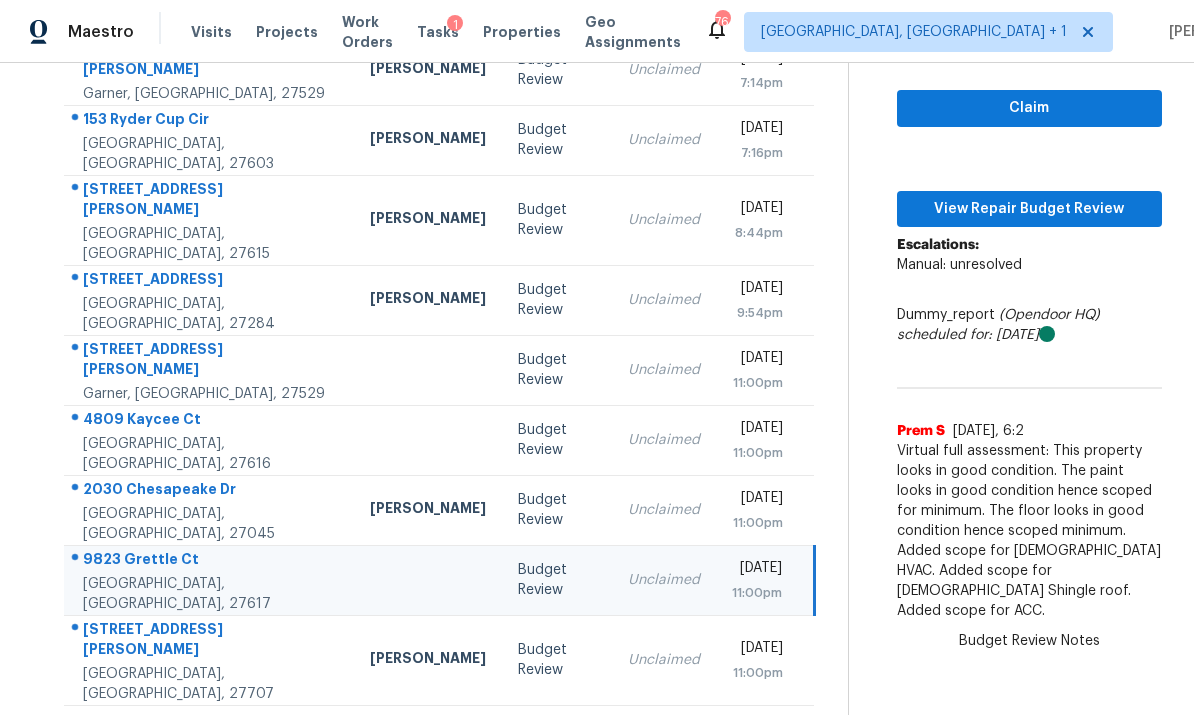 scroll, scrollTop: 252, scrollLeft: 0, axis: vertical 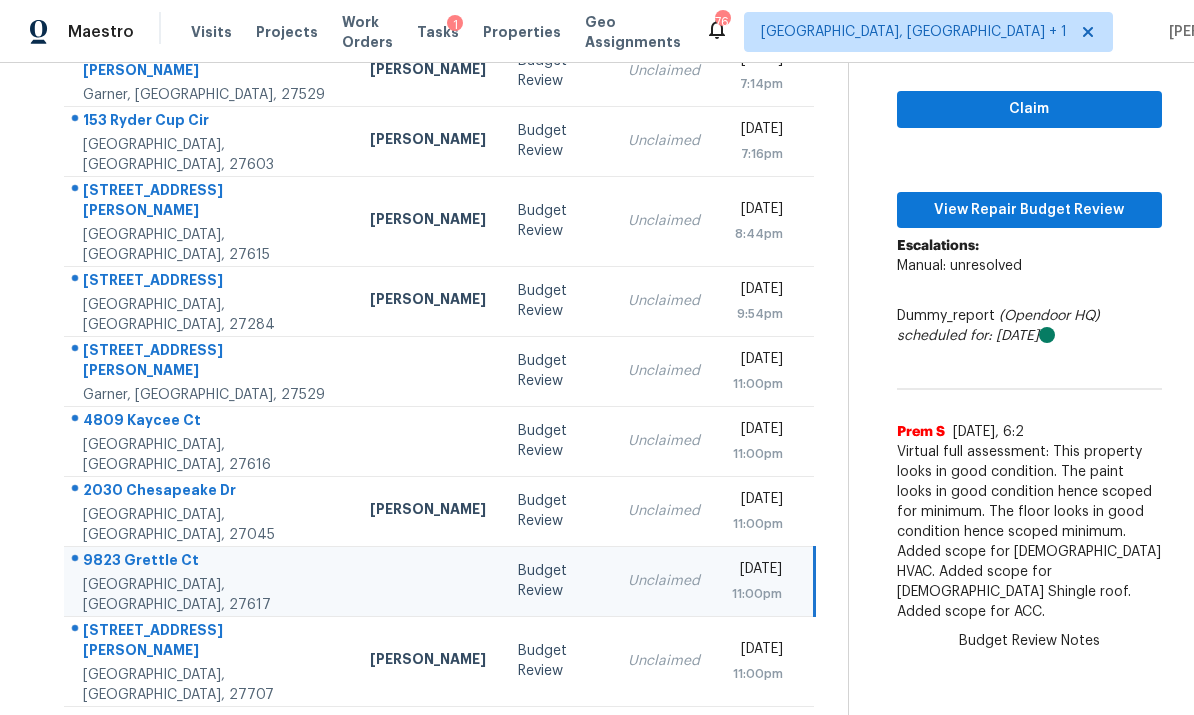 click 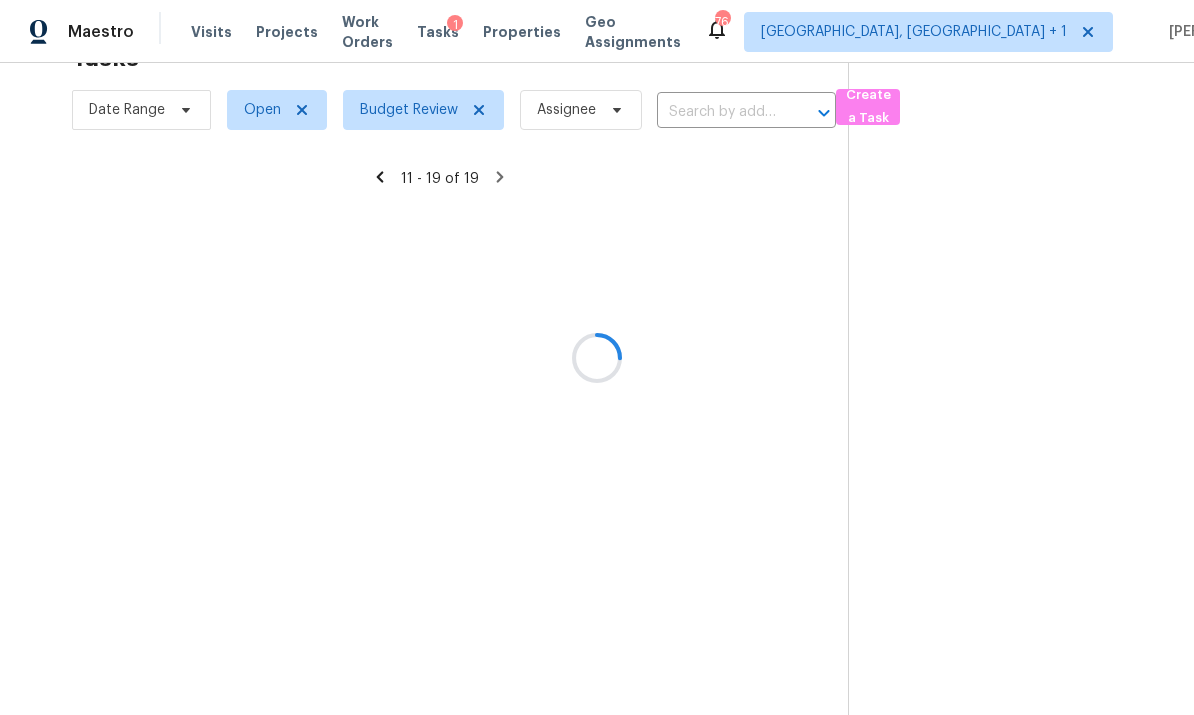 scroll, scrollTop: 63, scrollLeft: 0, axis: vertical 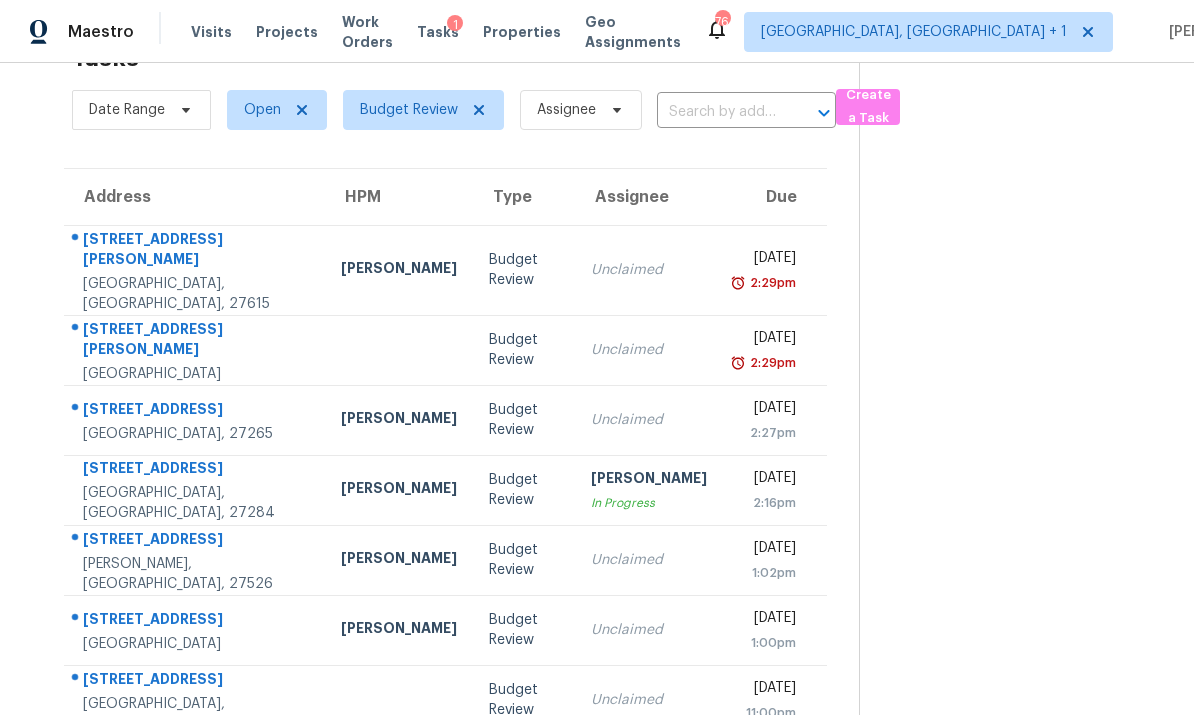 click on "7313 Longstreet Dr   Raleigh, NC, 27615" at bounding box center (194, 270) 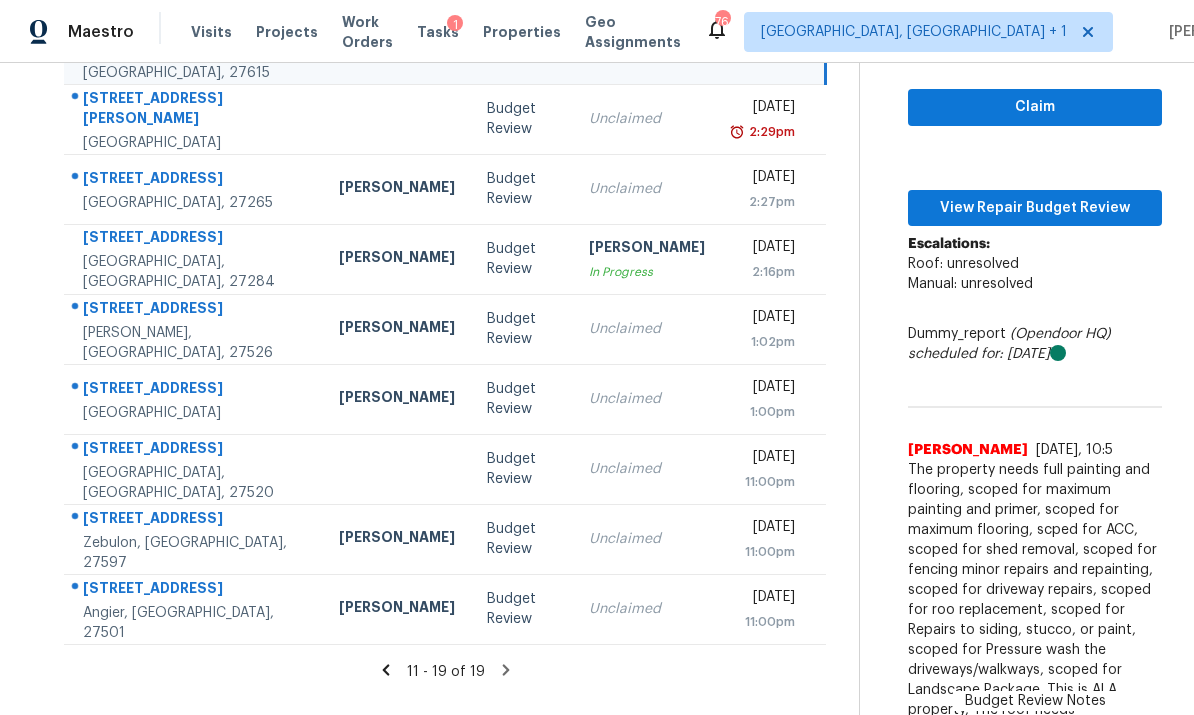 scroll, scrollTop: 294, scrollLeft: 0, axis: vertical 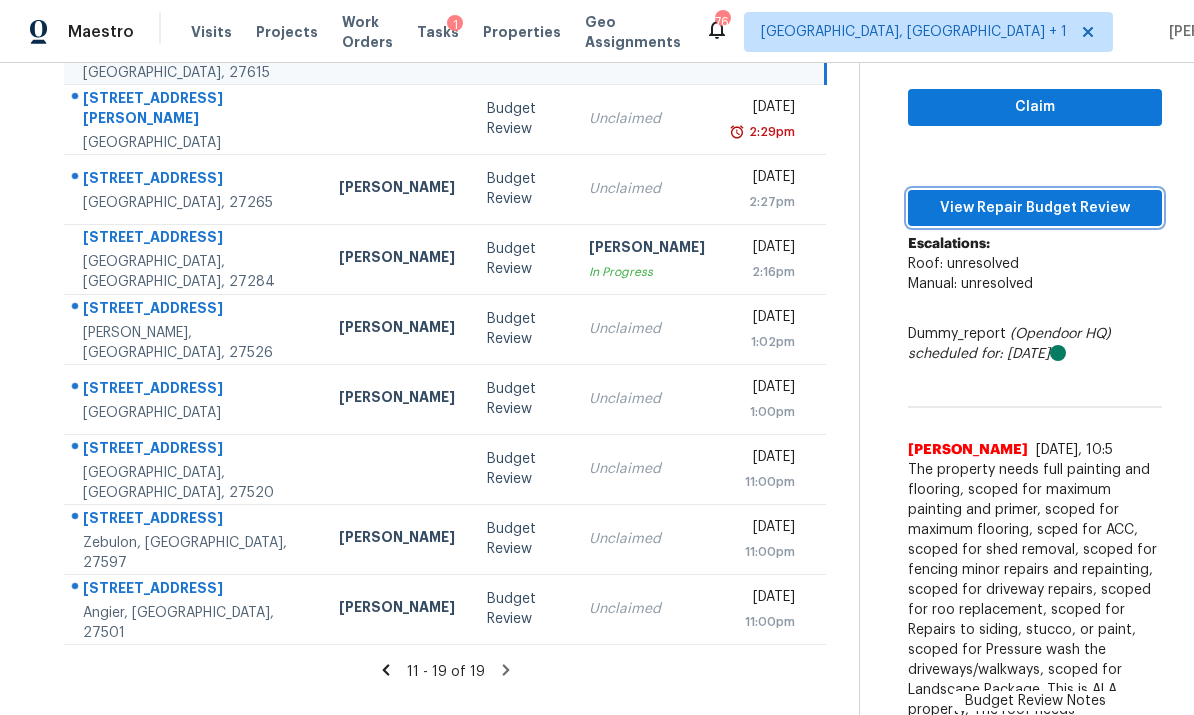 click on "View Repair Budget Review" at bounding box center (1035, 208) 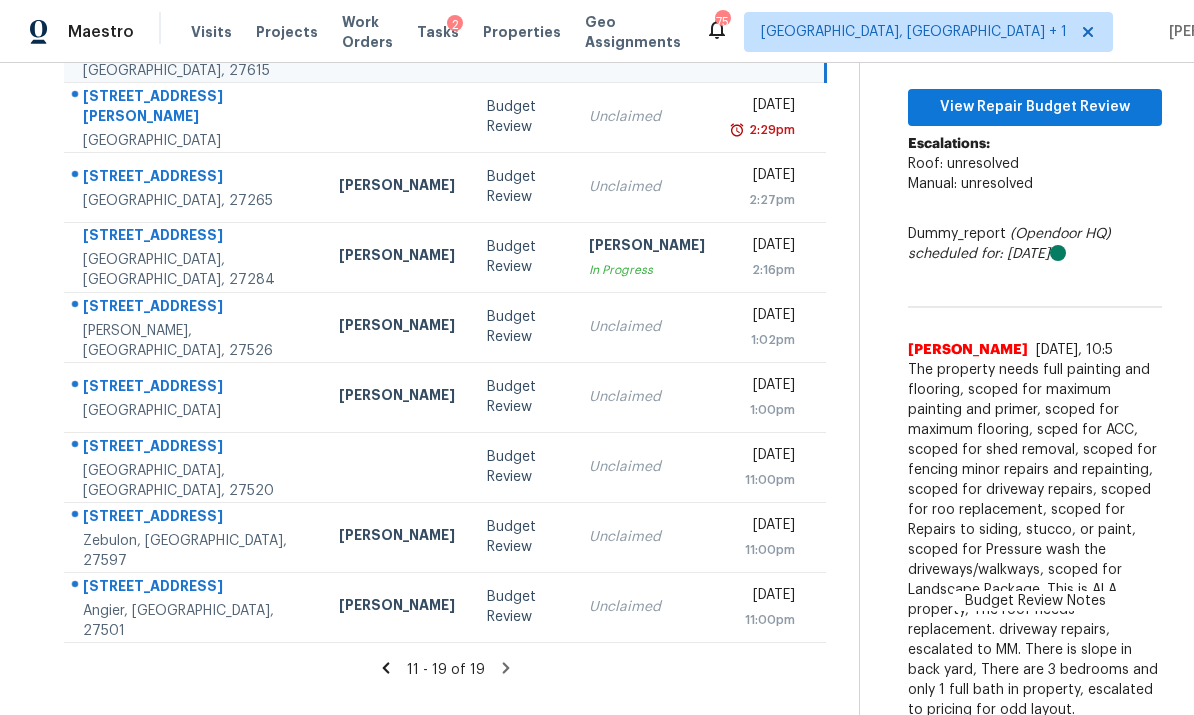 scroll, scrollTop: 202, scrollLeft: 0, axis: vertical 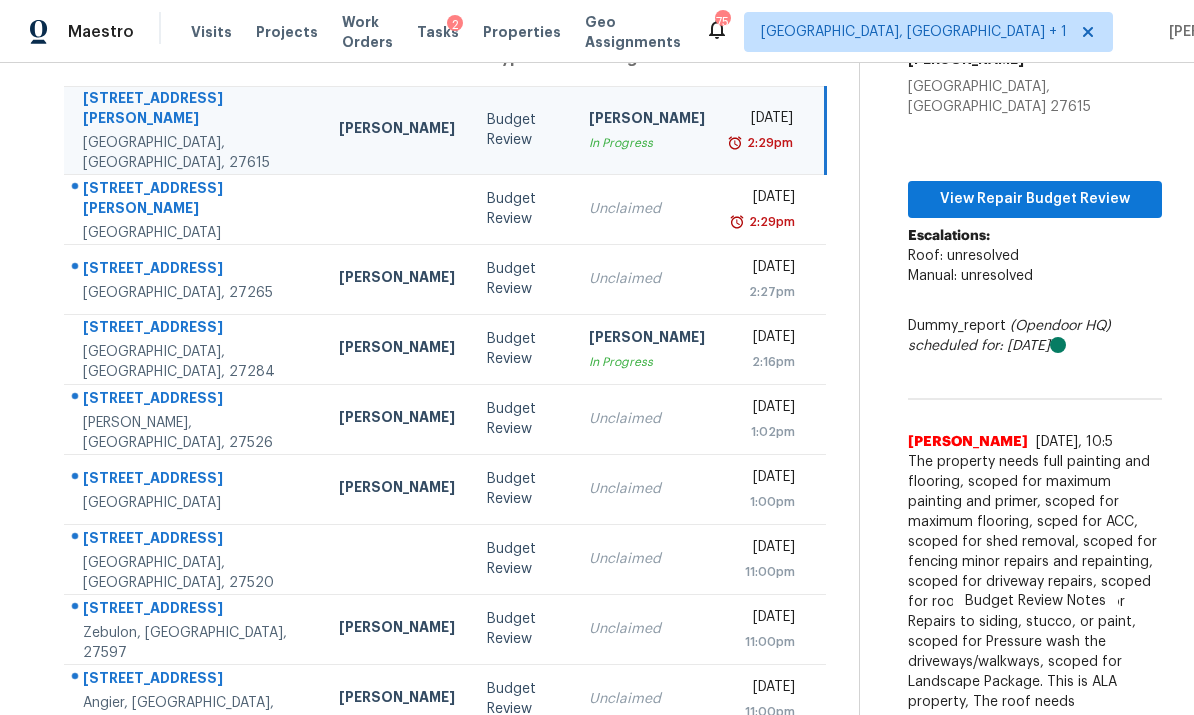 click at bounding box center [397, 209] 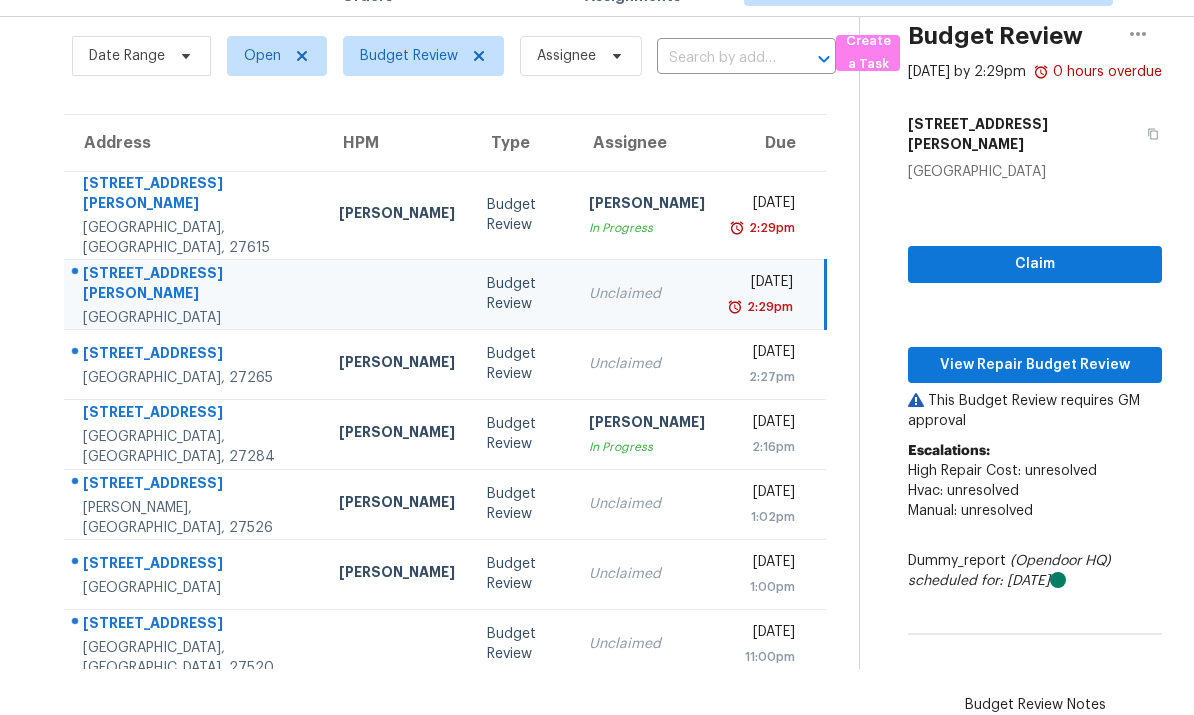 scroll, scrollTop: 68, scrollLeft: 0, axis: vertical 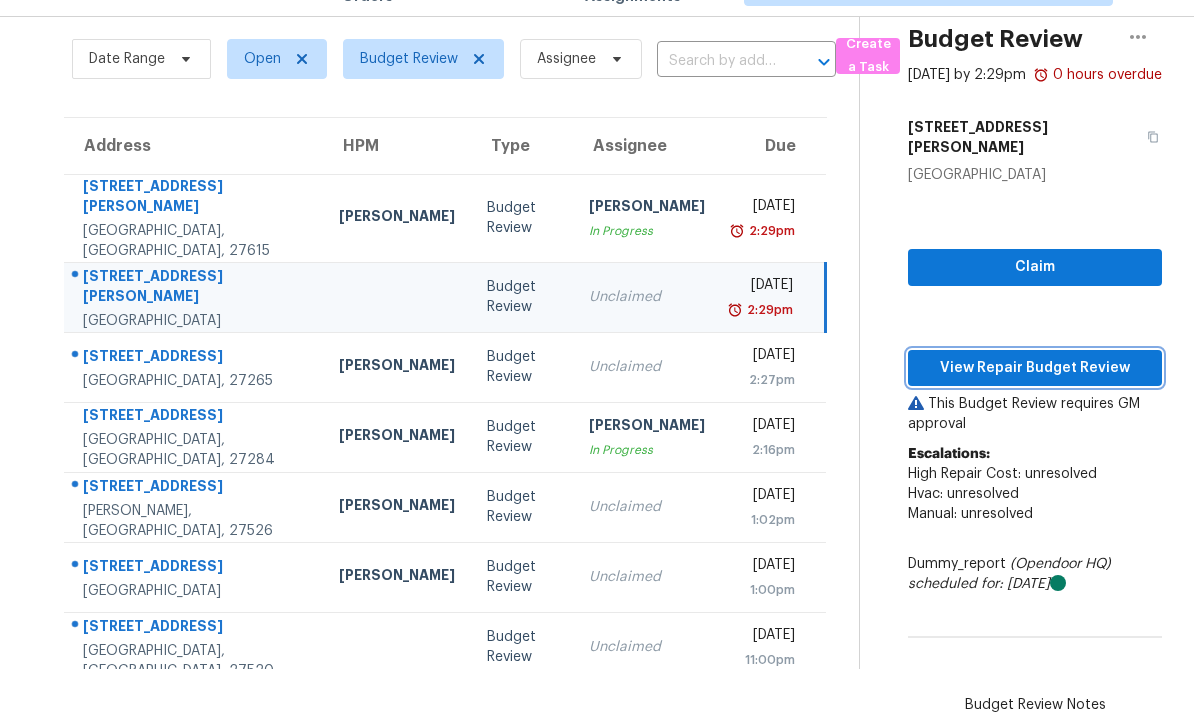click on "View Repair Budget Review" at bounding box center (1035, 368) 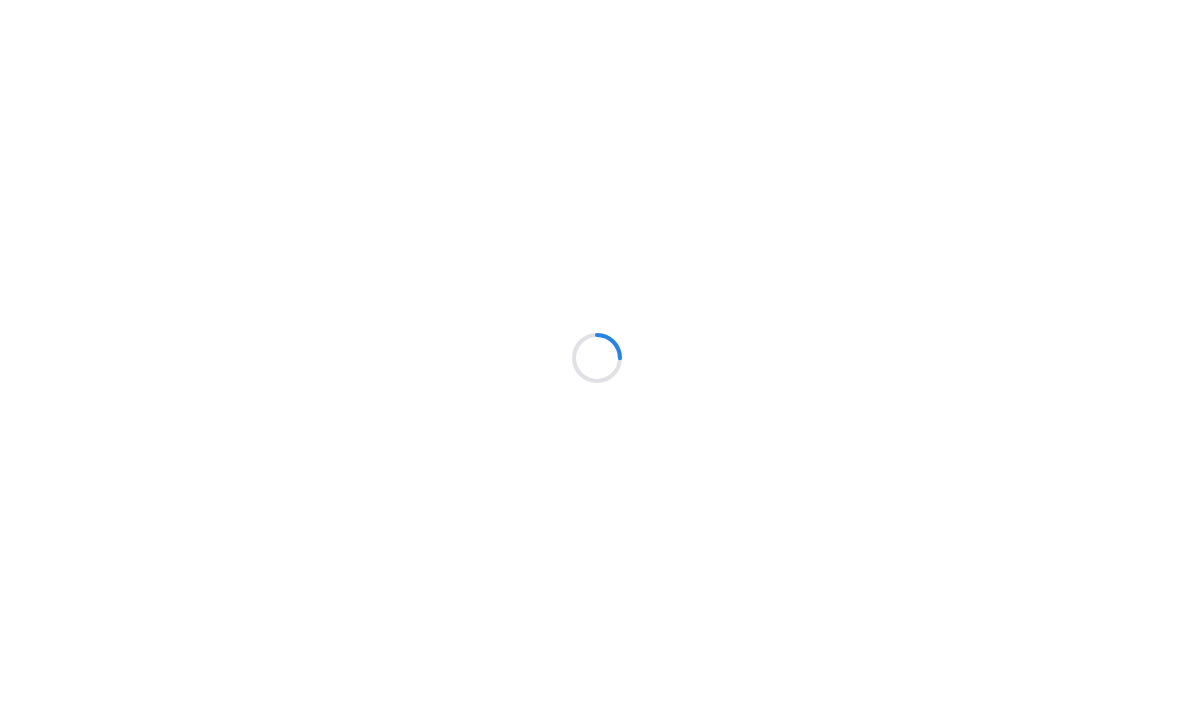 scroll, scrollTop: 0, scrollLeft: 0, axis: both 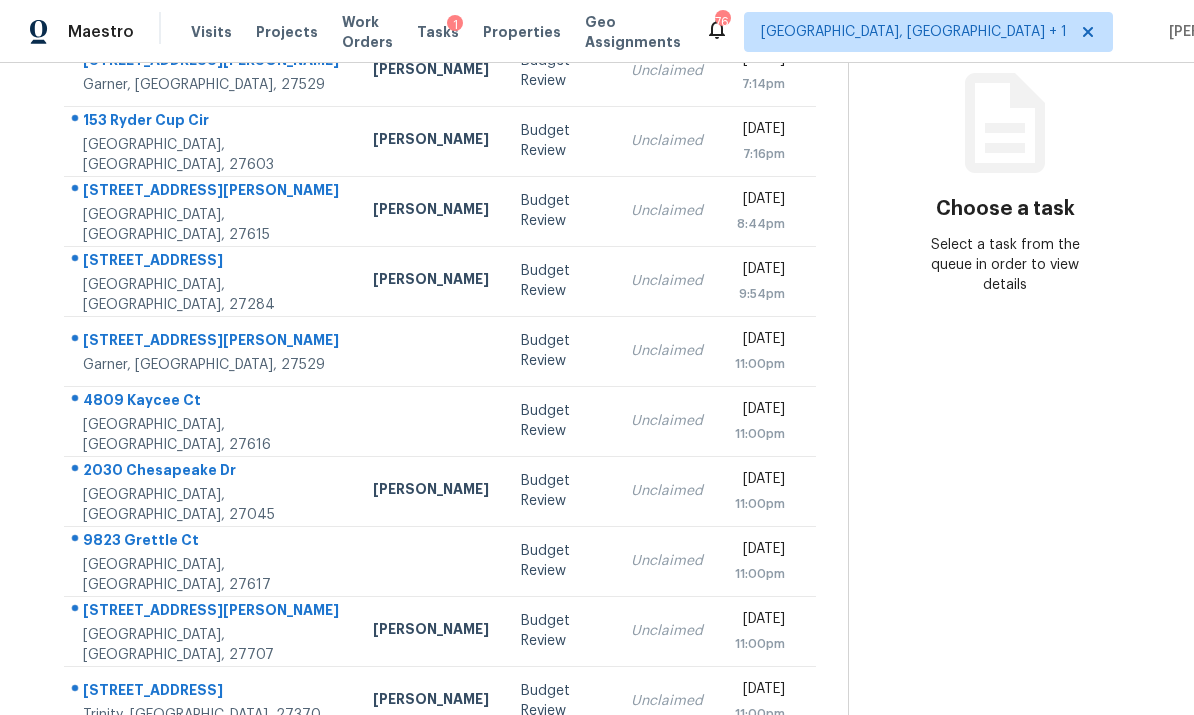click 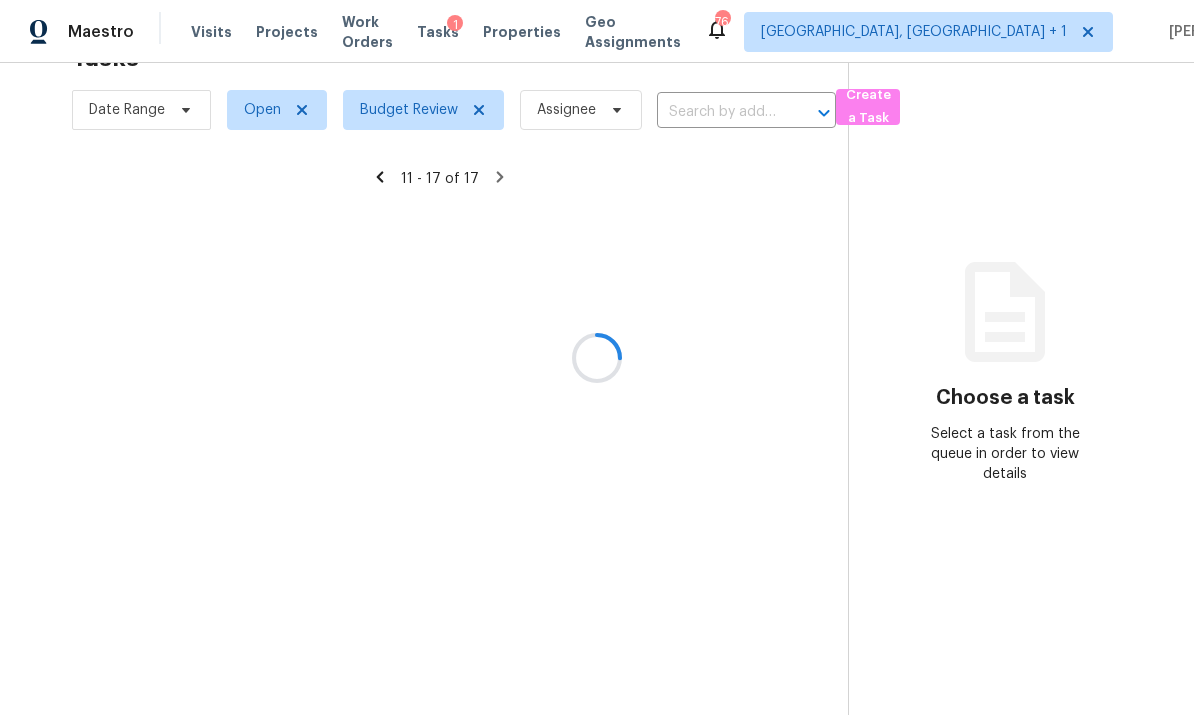 scroll, scrollTop: 63, scrollLeft: 0, axis: vertical 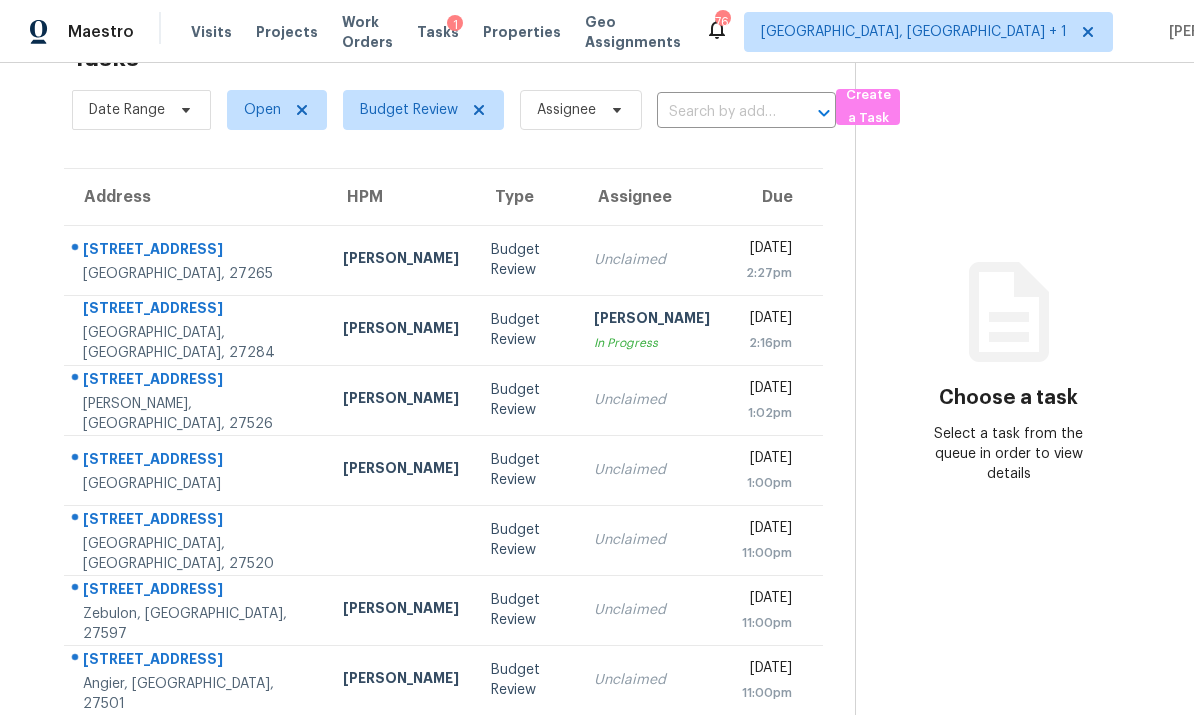 click 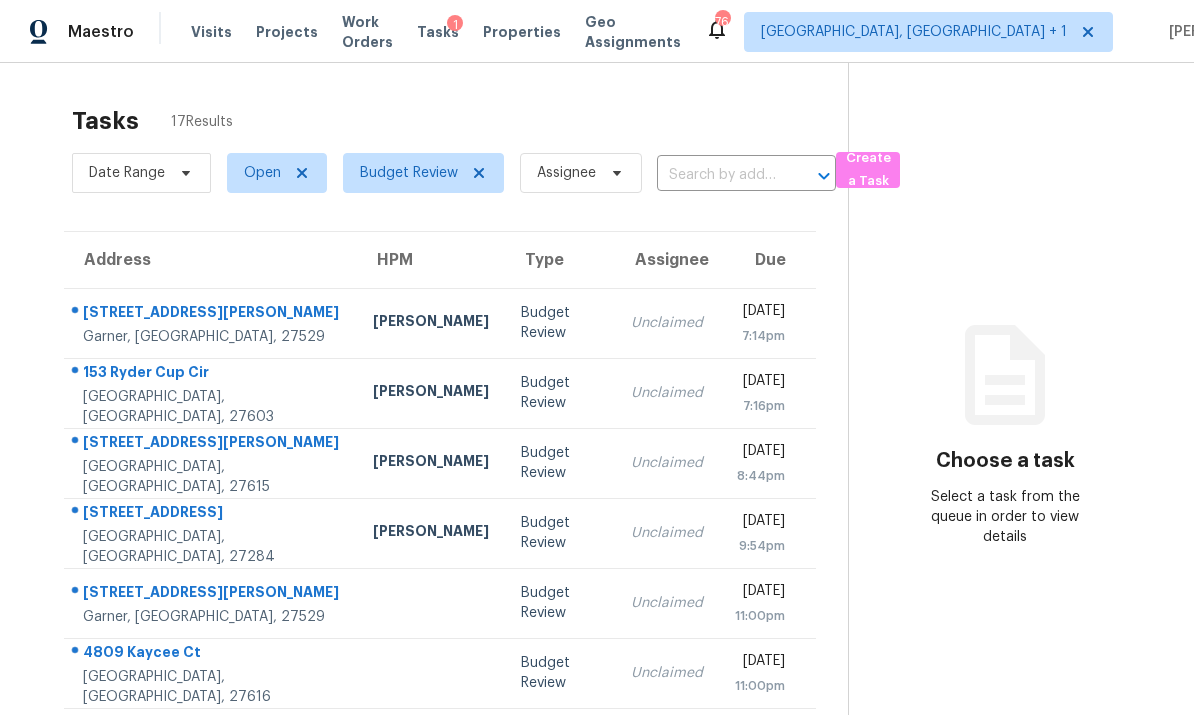 scroll, scrollTop: 0, scrollLeft: 0, axis: both 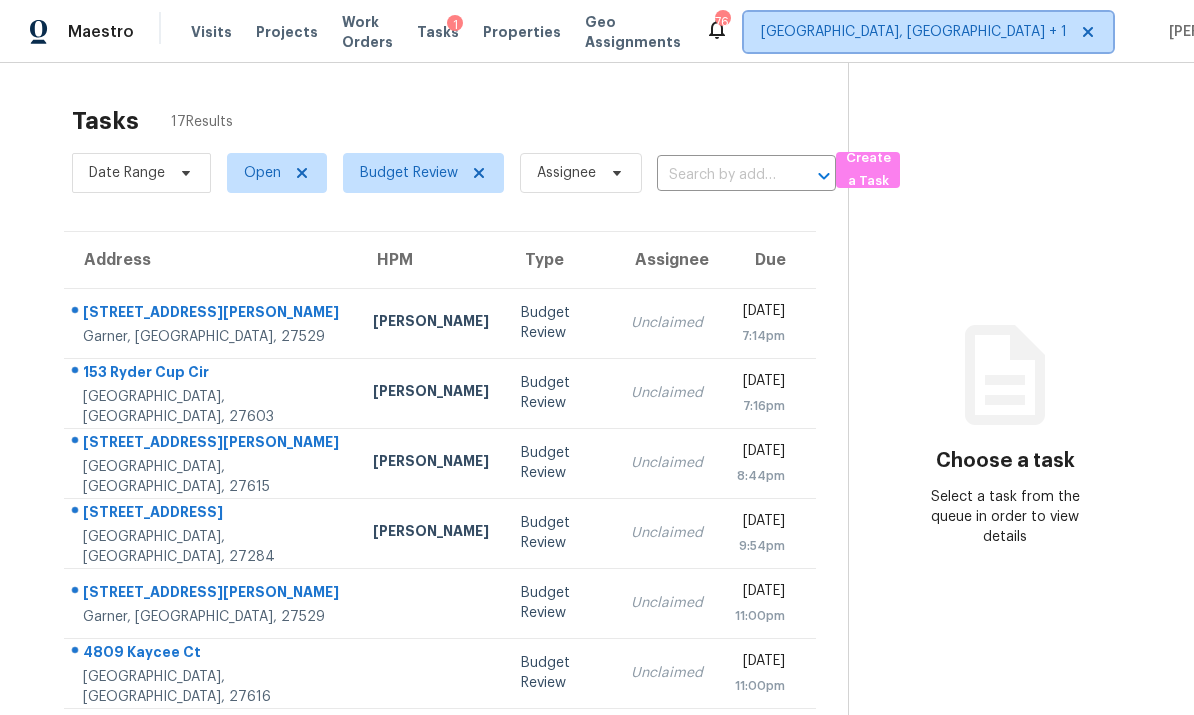 click on "[GEOGRAPHIC_DATA], [GEOGRAPHIC_DATA] + 1" at bounding box center [914, 32] 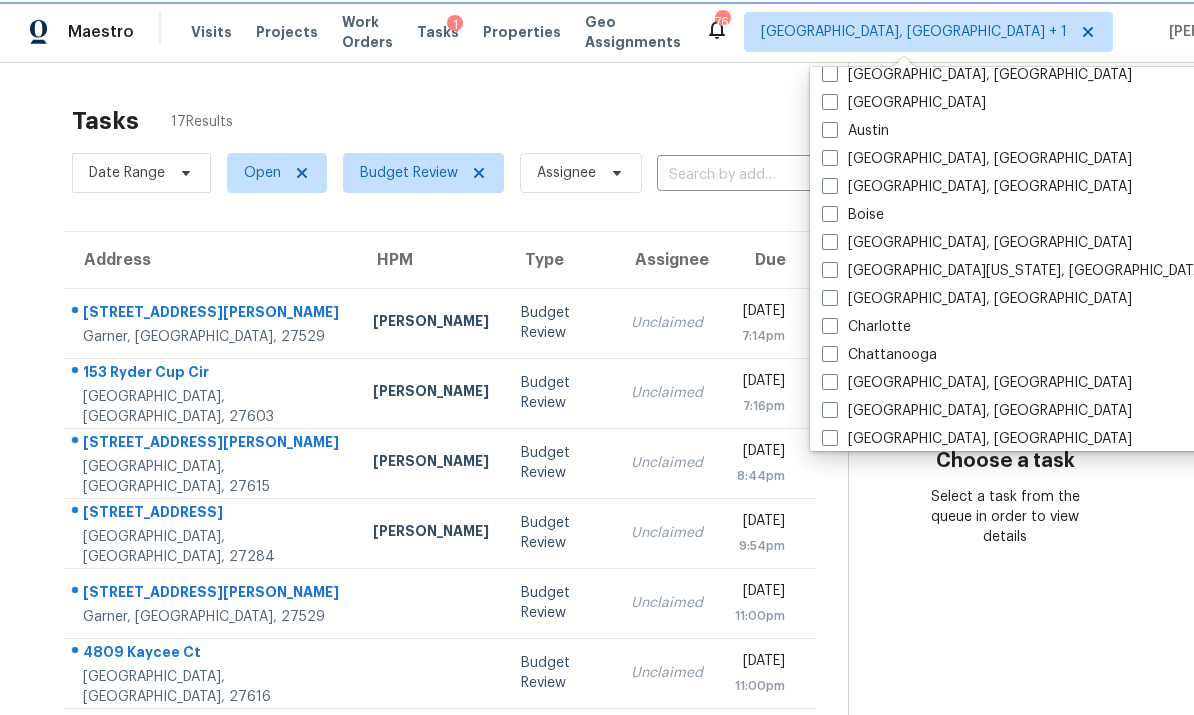 scroll, scrollTop: 103, scrollLeft: 0, axis: vertical 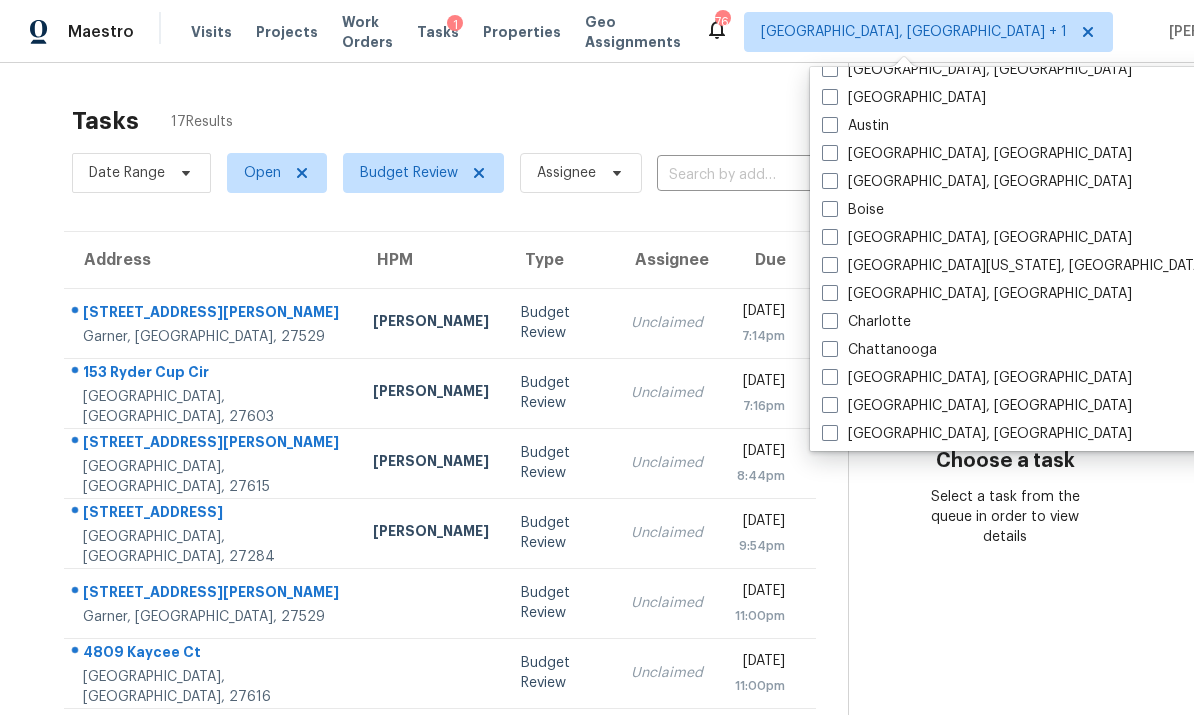 click at bounding box center (830, 405) 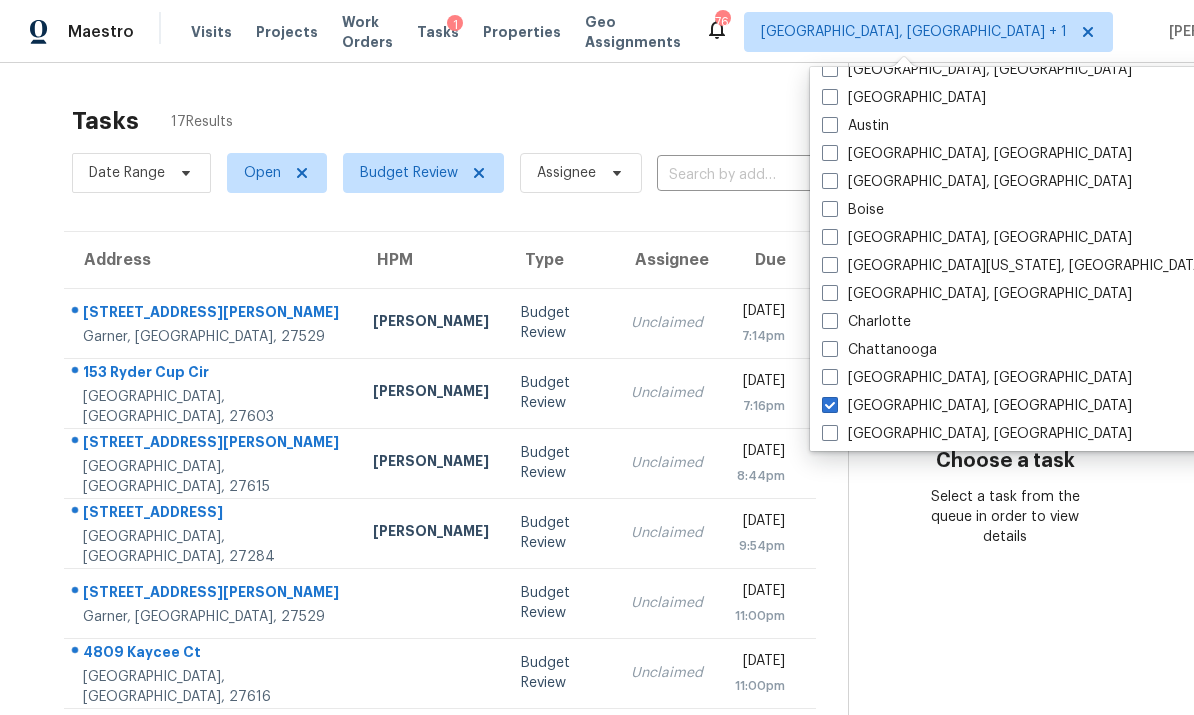 checkbox on "true" 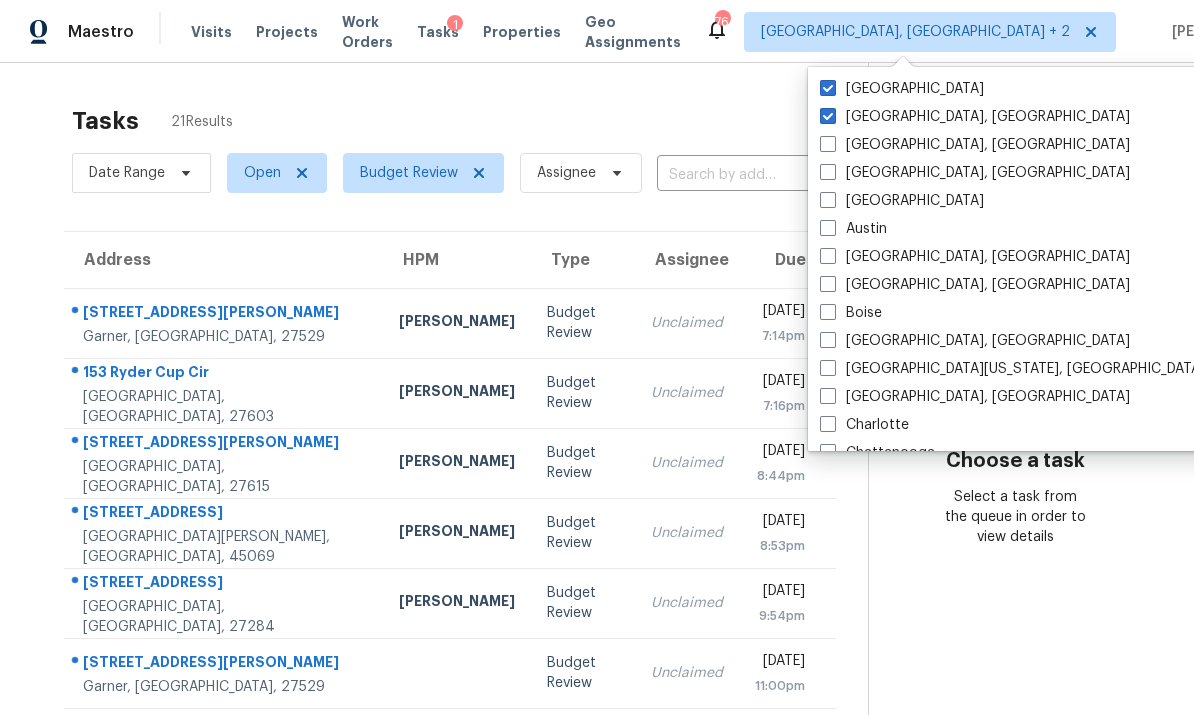 scroll, scrollTop: 0, scrollLeft: 0, axis: both 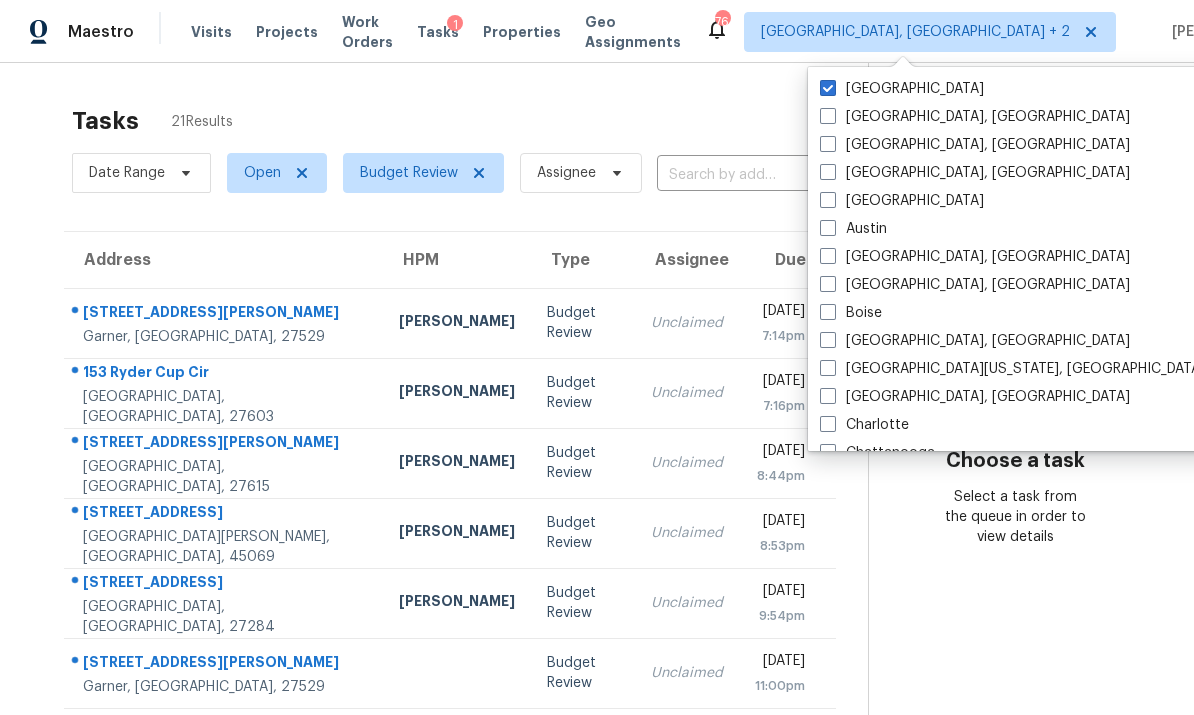 checkbox on "false" 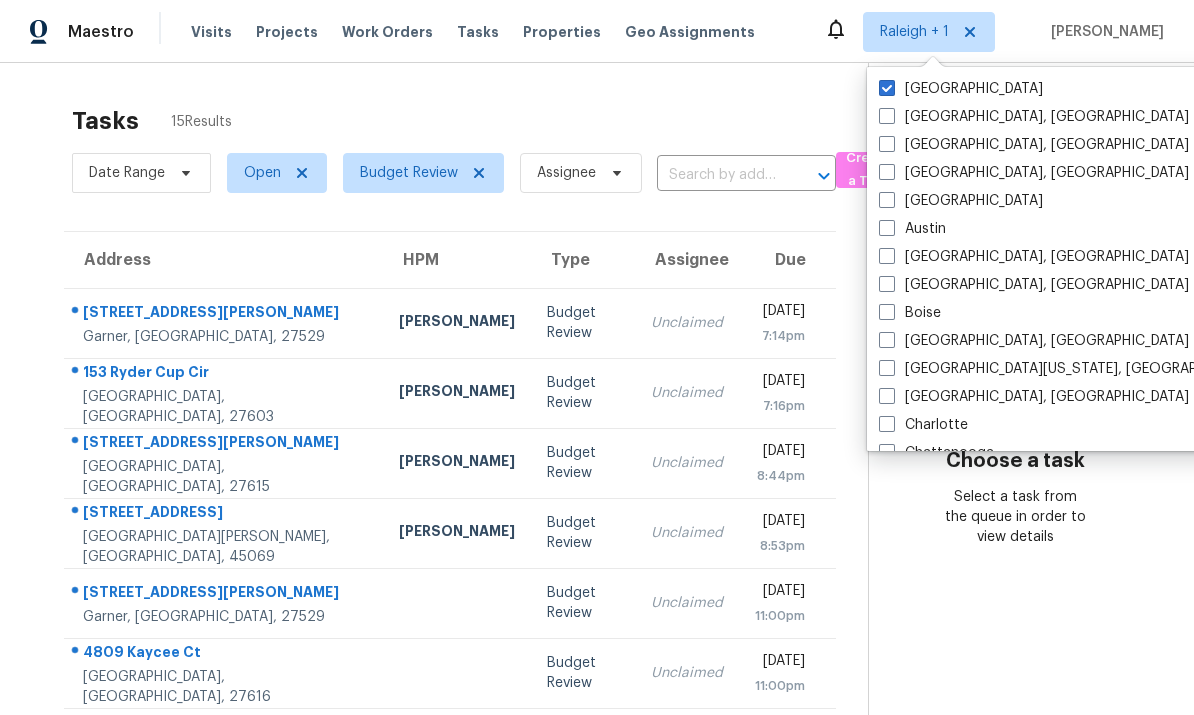 click on "Raleigh" at bounding box center (961, 89) 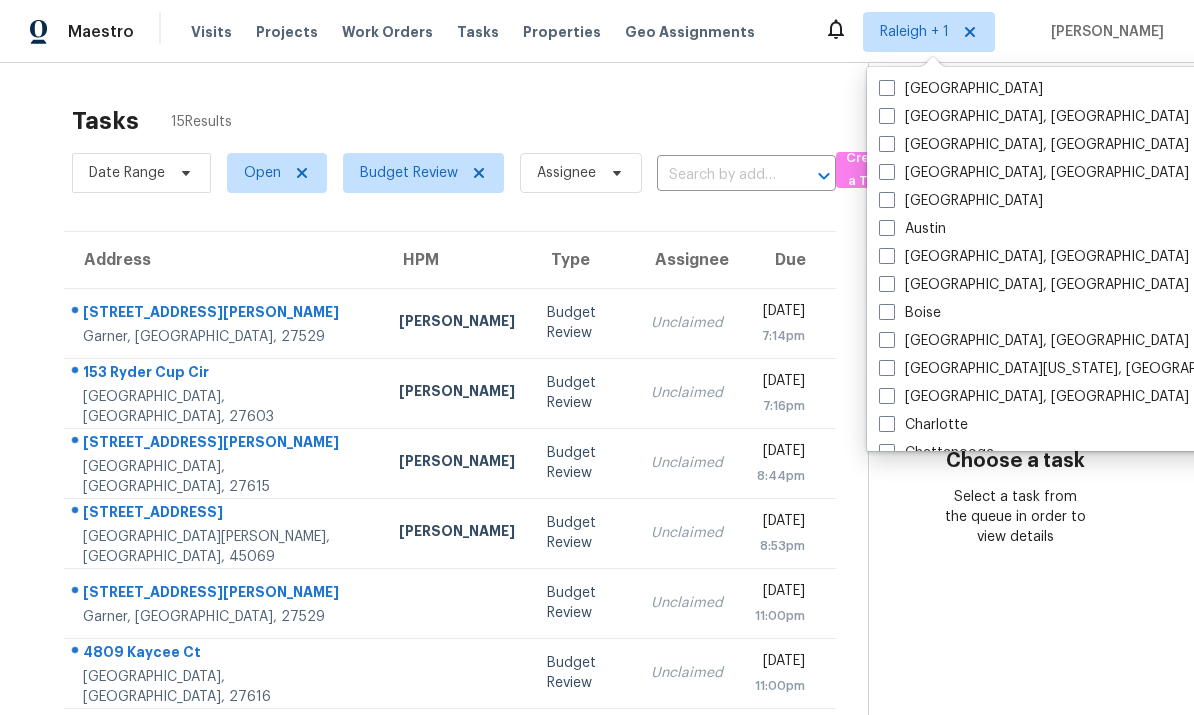 checkbox on "false" 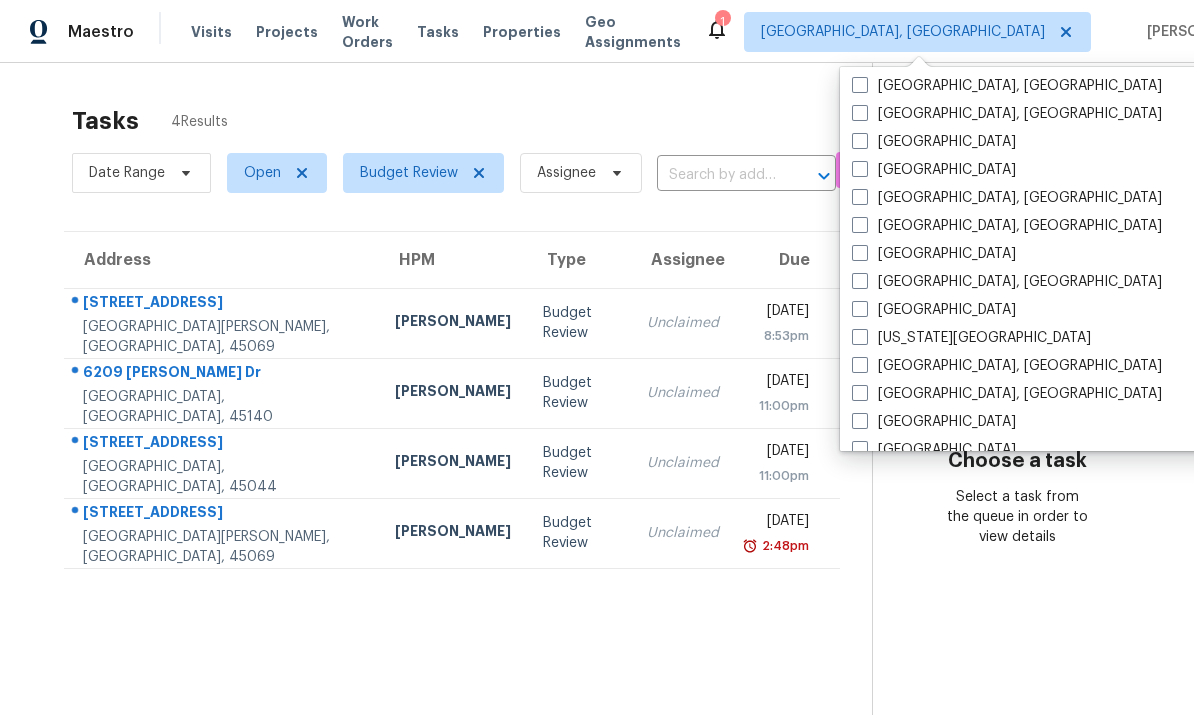 scroll, scrollTop: 542, scrollLeft: 0, axis: vertical 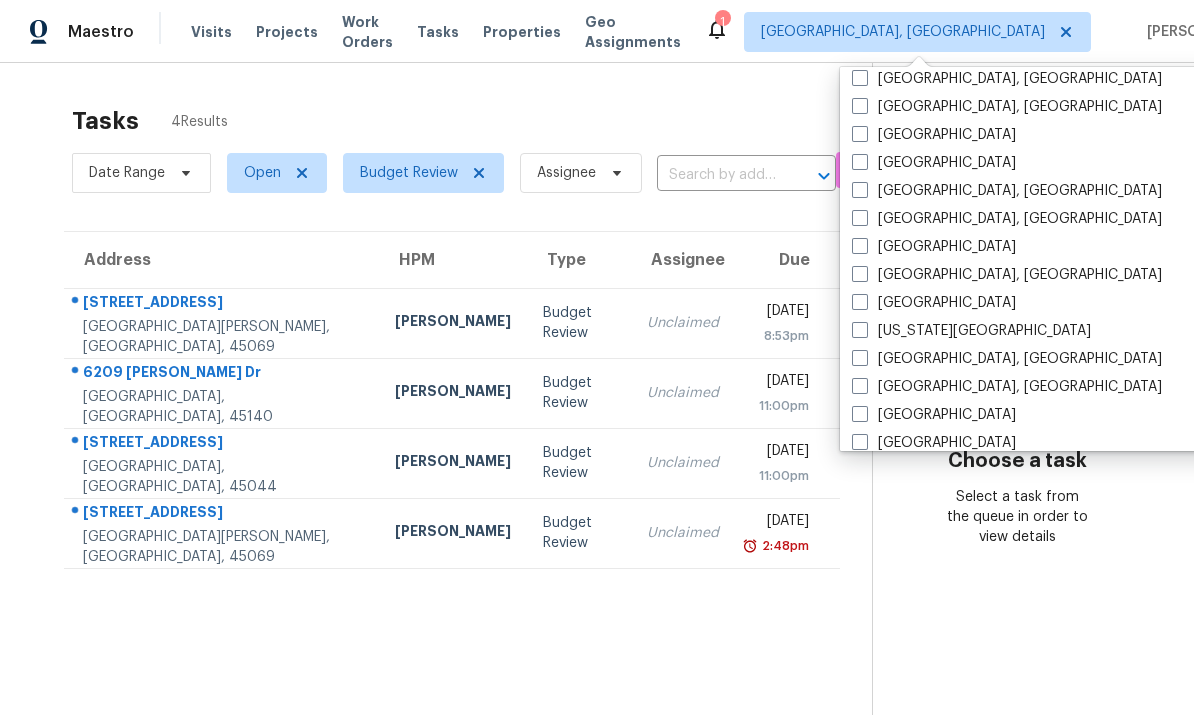 click at bounding box center (860, 274) 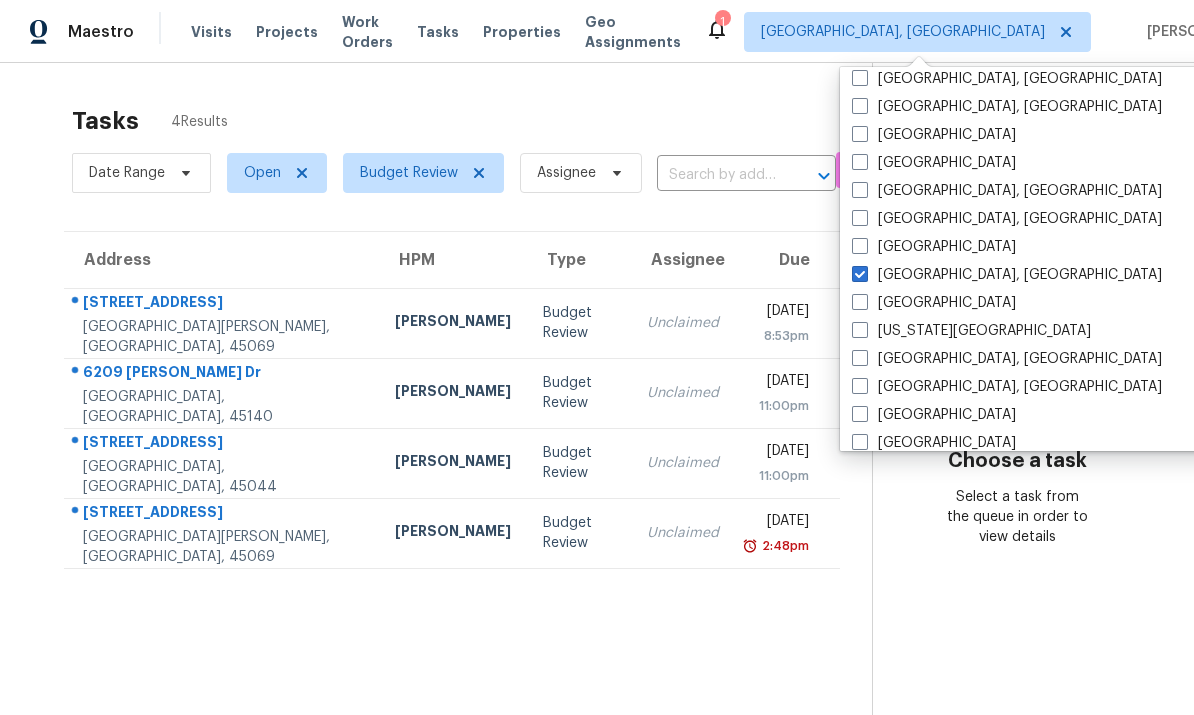 checkbox on "true" 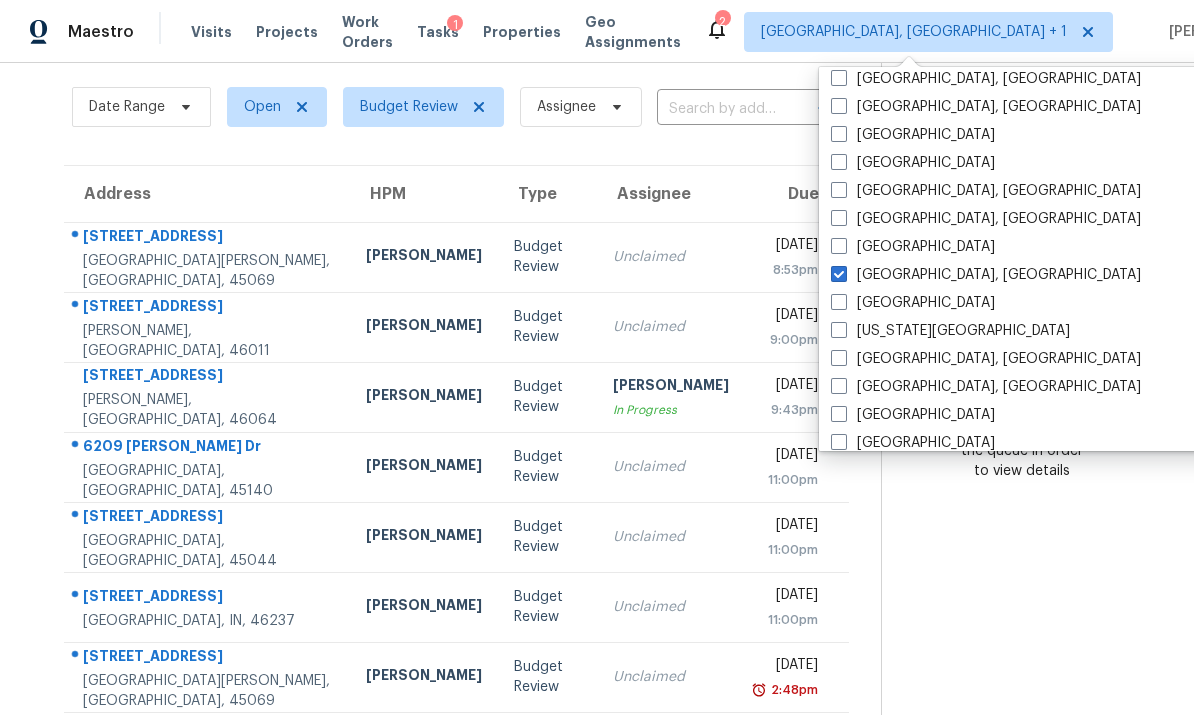 scroll, scrollTop: 63, scrollLeft: 0, axis: vertical 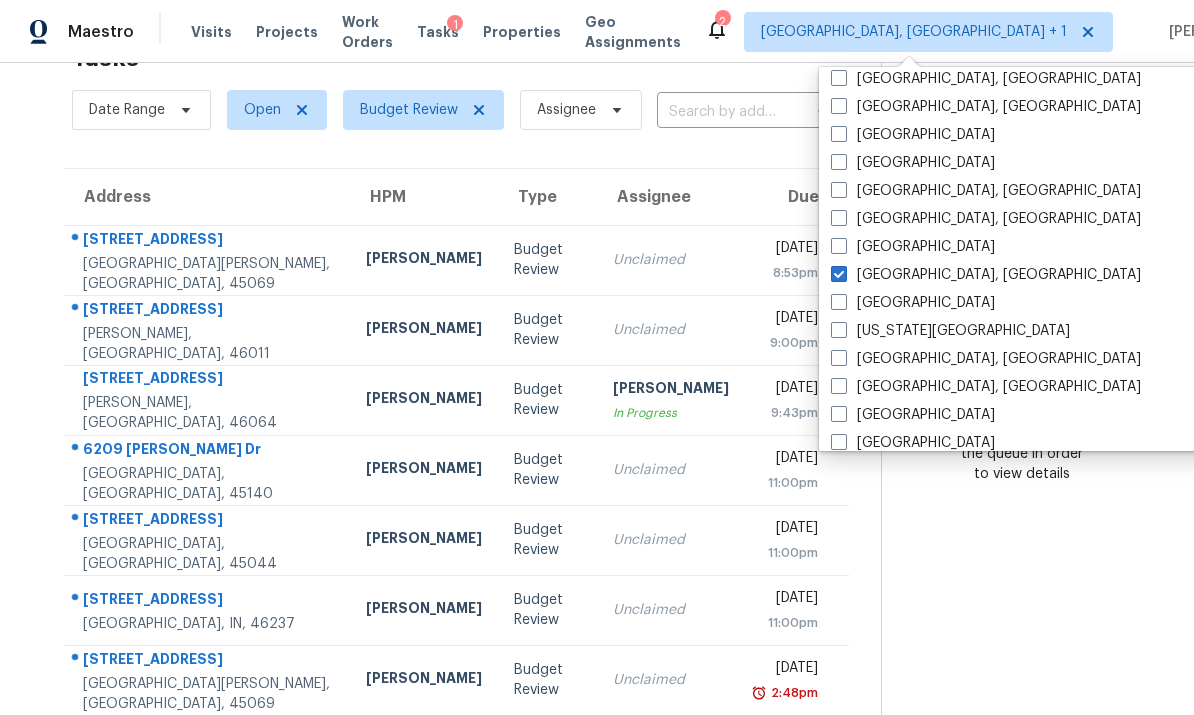 click on "Address HPM Type Assignee Due 6339 Fountains Blvd   West Chester, OH, 45069 Robert Carl Budget Review Unclaimed Wed, Jul 16th 2025 8:53pm 1105 Forest Dr   Anderson, IN, 46011 Isaul Martinez Budget Review Unclaimed Wed, Jul 16th 2025 9:00pm 9648 W Lantern Ln   Pendleton, IN, 46064 Isaul Martinez Budget Review Robert Hamilton In Progress Wed, Jul 16th 2025 9:43pm 6209 Spires Dr   Loveland, OH, 45140 Alison Brice Budget Review Unclaimed Wed, Jul 16th 2025 11:00pm 5326 Elmwood Ln   Middletown, OH, 45044 Robert Carl Budget Review Unclaimed Wed, Jul 16th 2025 11:00pm 4905 Carry Back Ln   Indianapolis, IN, 46237 Dodd Drayer Budget Review Unclaimed Wed, Jul 16th 2025 11:00pm 7054 Forestview Dr   West Chester, OH, 45069 Robert Carl Budget Review Unclaimed Wed, Jul 16th 2025 2:48pm" at bounding box center [456, 442] 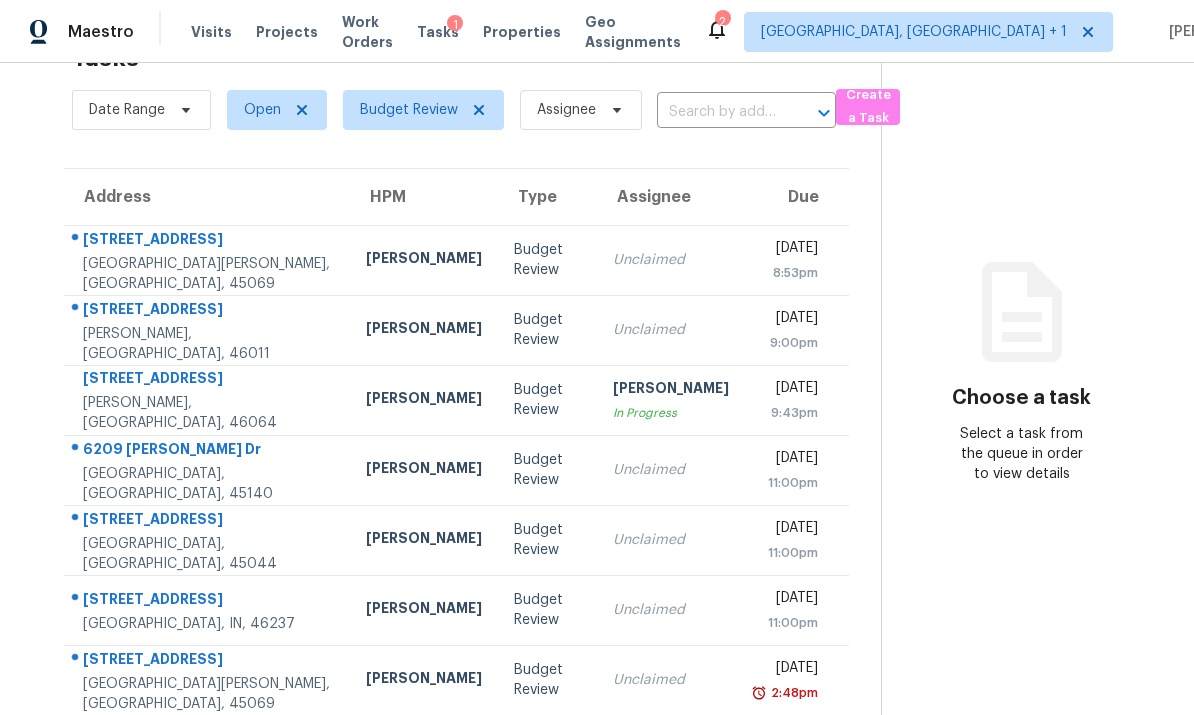 scroll, scrollTop: 75, scrollLeft: 0, axis: vertical 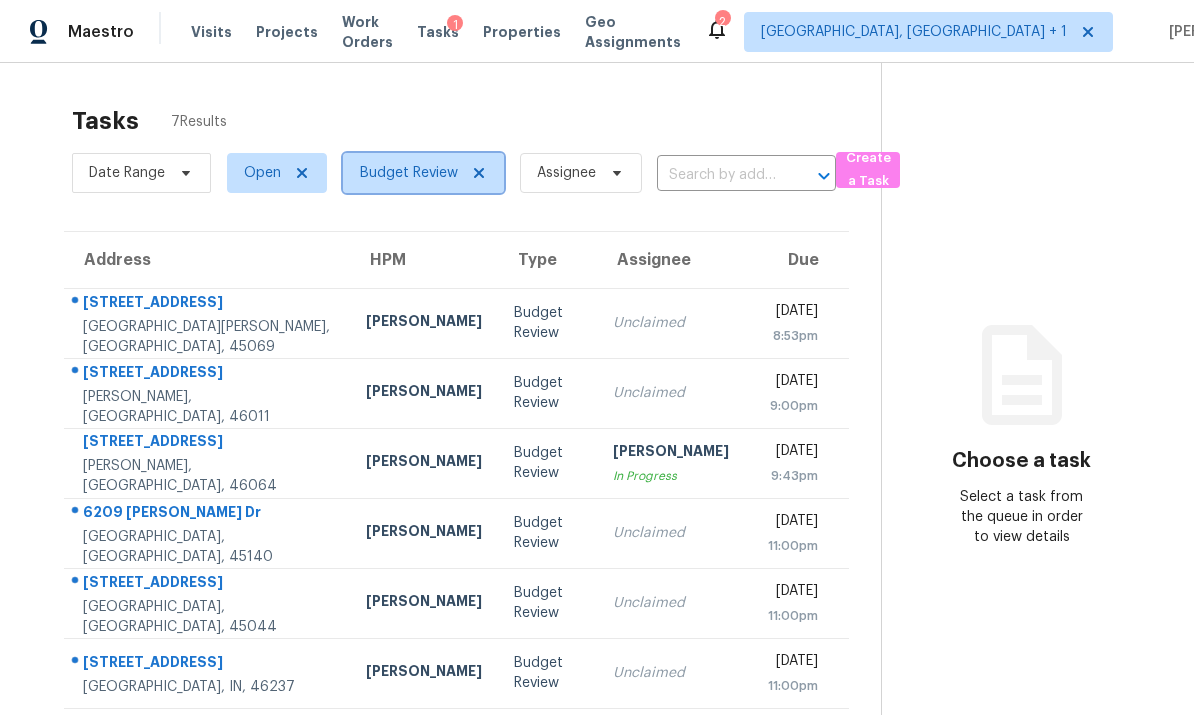 click on "Budget Review" at bounding box center [409, 173] 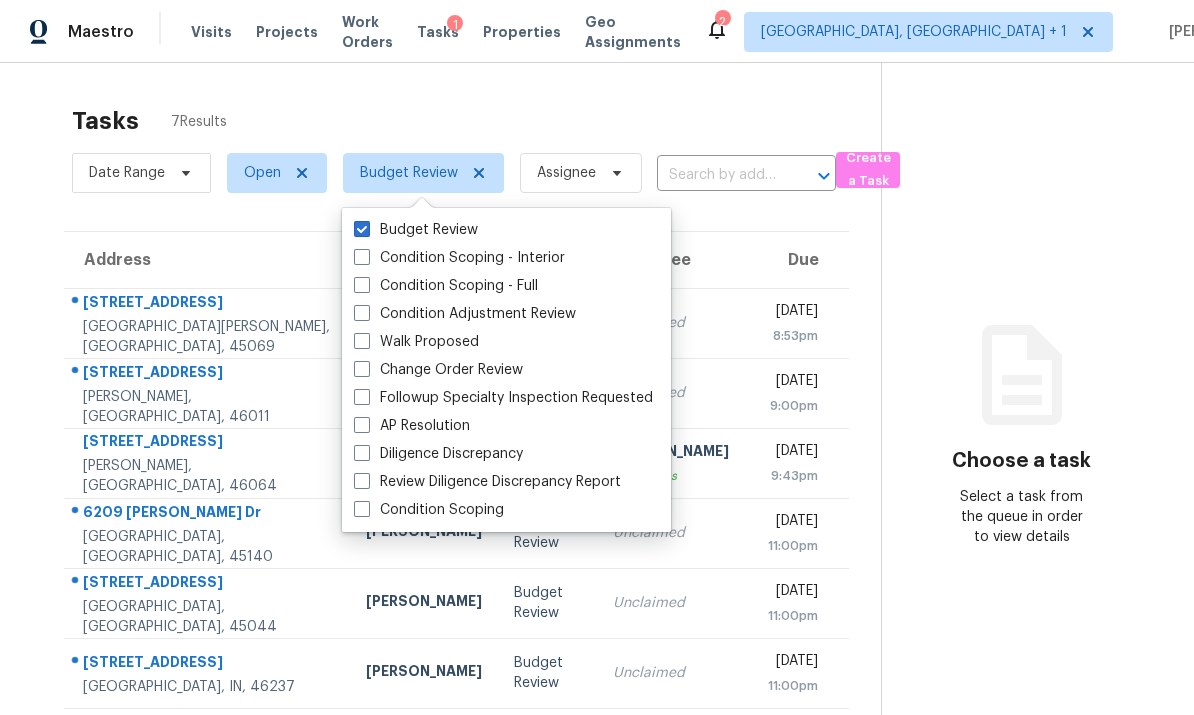 click on "Change Order Review" at bounding box center [438, 370] 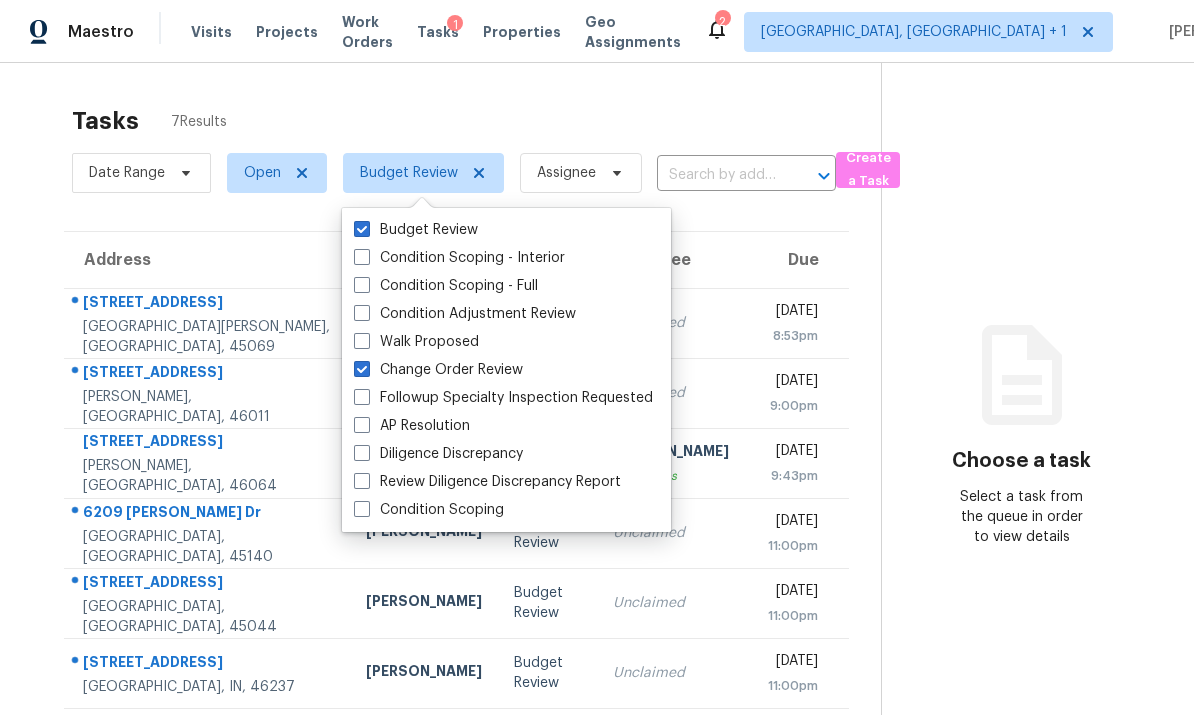 checkbox on "true" 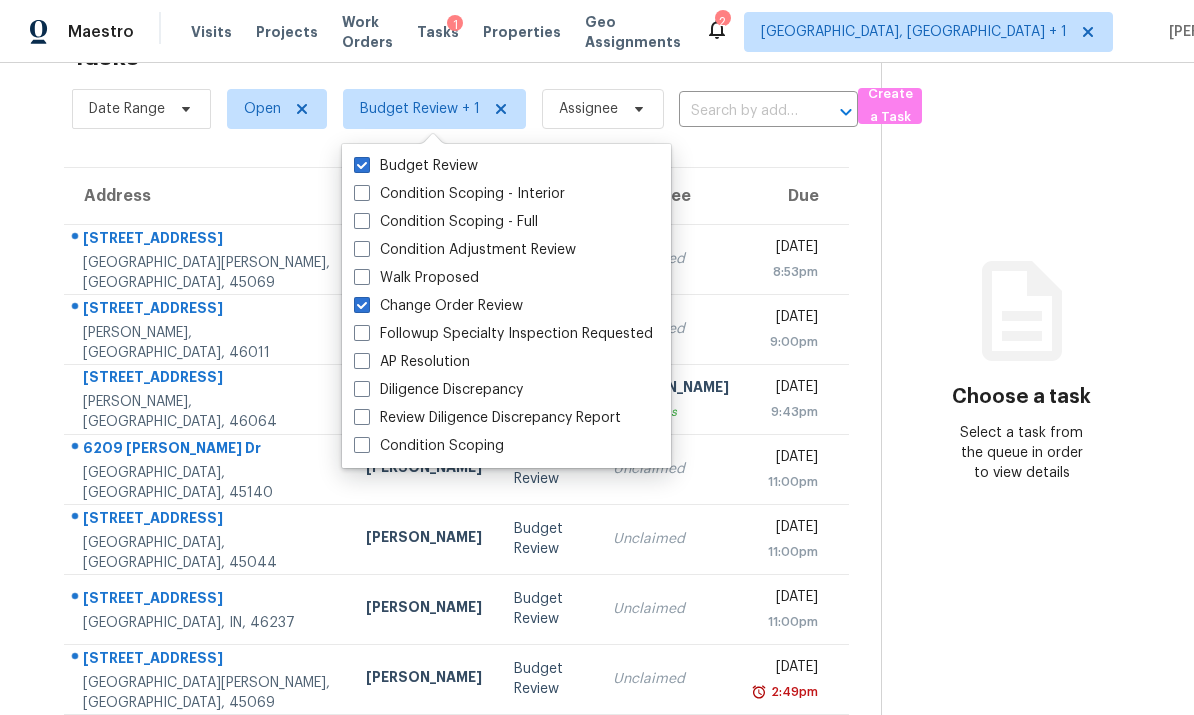 scroll, scrollTop: 63, scrollLeft: 0, axis: vertical 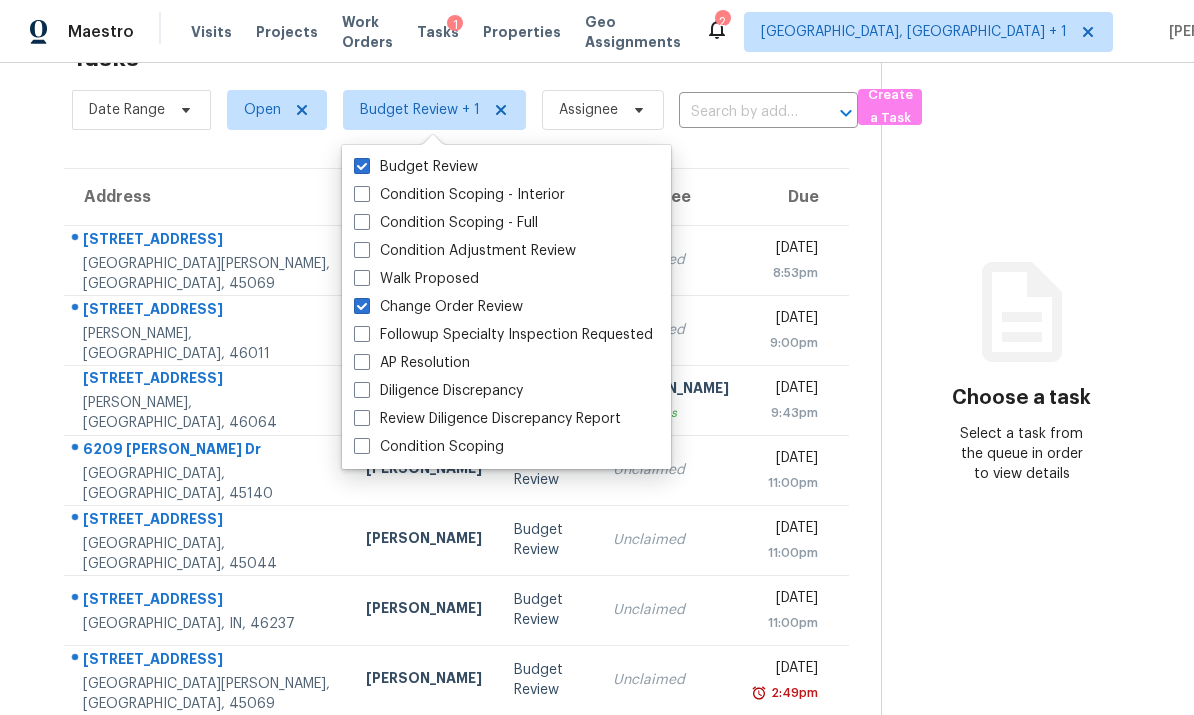 click on "Address HPM Type Assignee Due 6339 Fountains Blvd   West Chester, OH, 45069 Robert Carl Budget Review Unclaimed Wed, Jul 16th 2025 8:53pm 1105 Forest Dr   Anderson, IN, 46011 Isaul Martinez Budget Review Unclaimed Wed, Jul 16th 2025 9:00pm 9648 W Lantern Ln   Pendleton, IN, 46064 Isaul Martinez Budget Review Robert Hamilton In Progress Wed, Jul 16th 2025 9:43pm 6209 Spires Dr   Loveland, OH, 45140 Alison Brice Budget Review Unclaimed Wed, Jul 16th 2025 11:00pm 5326 Elmwood Ln   Middletown, OH, 45044 Robert Carl Budget Review Unclaimed Wed, Jul 16th 2025 11:00pm 4905 Carry Back Ln   Indianapolis, IN, 46237 Dodd Drayer Budget Review Unclaimed Wed, Jul 16th 2025 11:00pm 7054 Forestview Dr   West Chester, OH, 45069 Robert Carl Budget Review Unclaimed Wed, Jul 16th 2025 2:49pm" at bounding box center [456, 442] 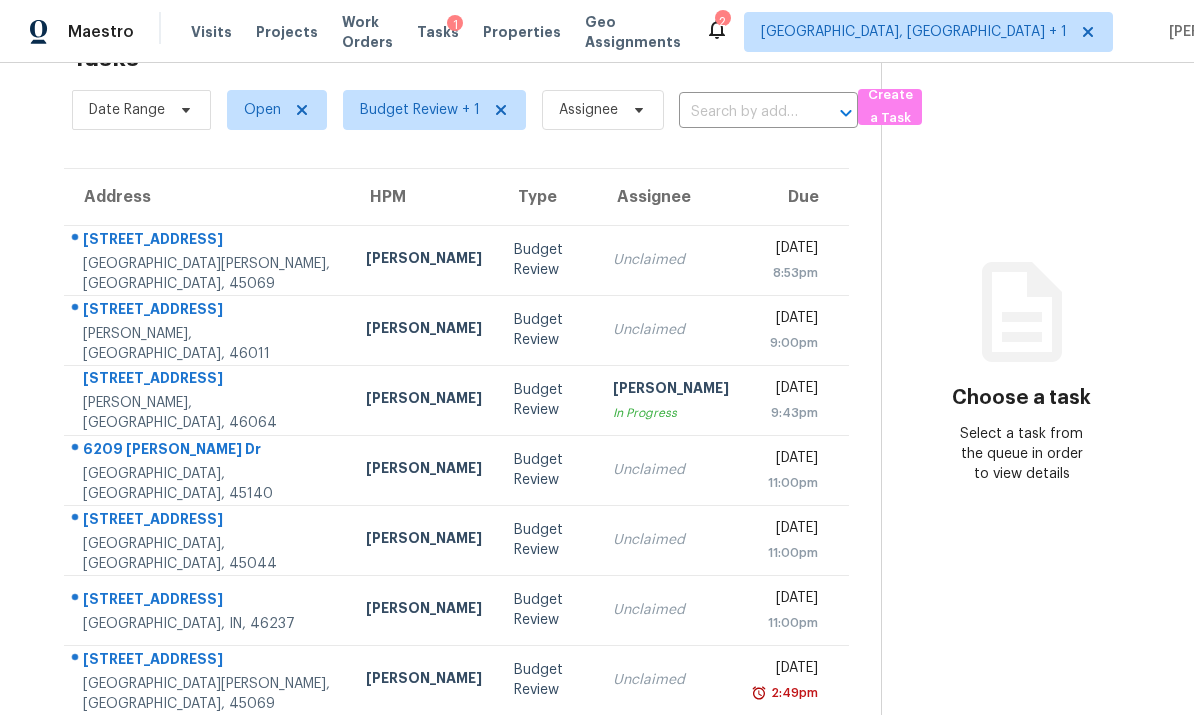 click on "West Chester, OH, 45069" at bounding box center [208, 694] 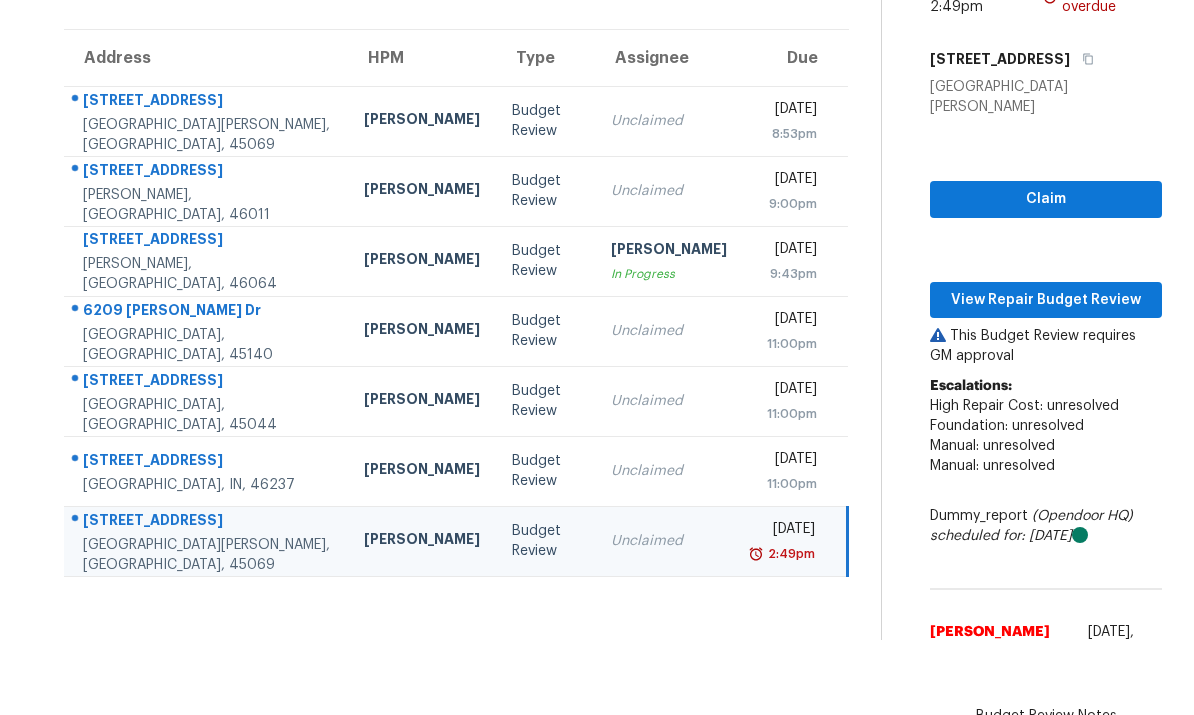 scroll, scrollTop: 129, scrollLeft: 0, axis: vertical 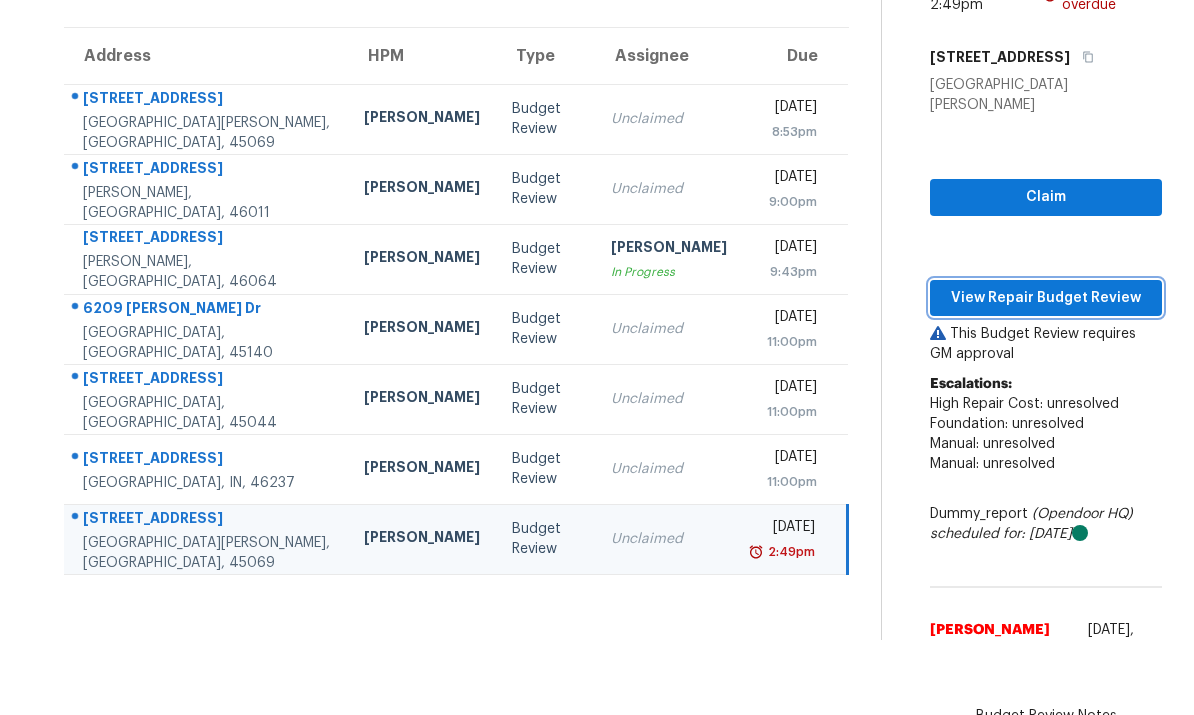 click on "View Repair Budget Review" at bounding box center [1046, 298] 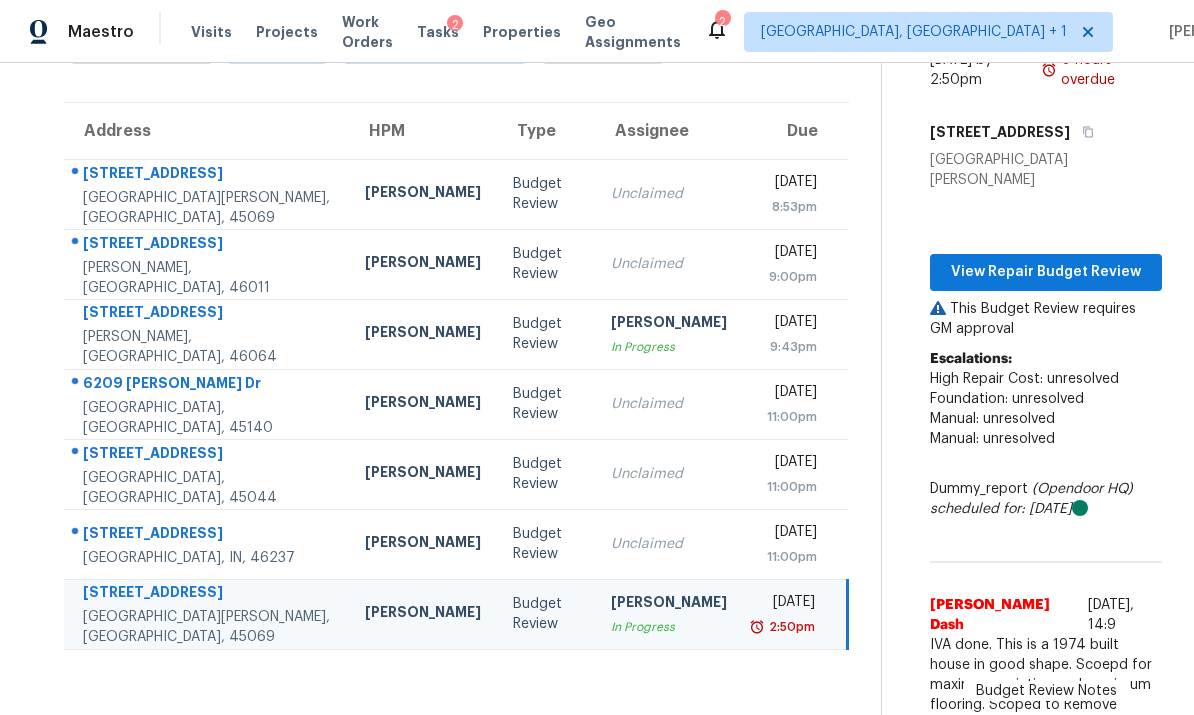 click on "6339 Fountains Blvd   West Chester, OH, 45069" at bounding box center [206, 194] 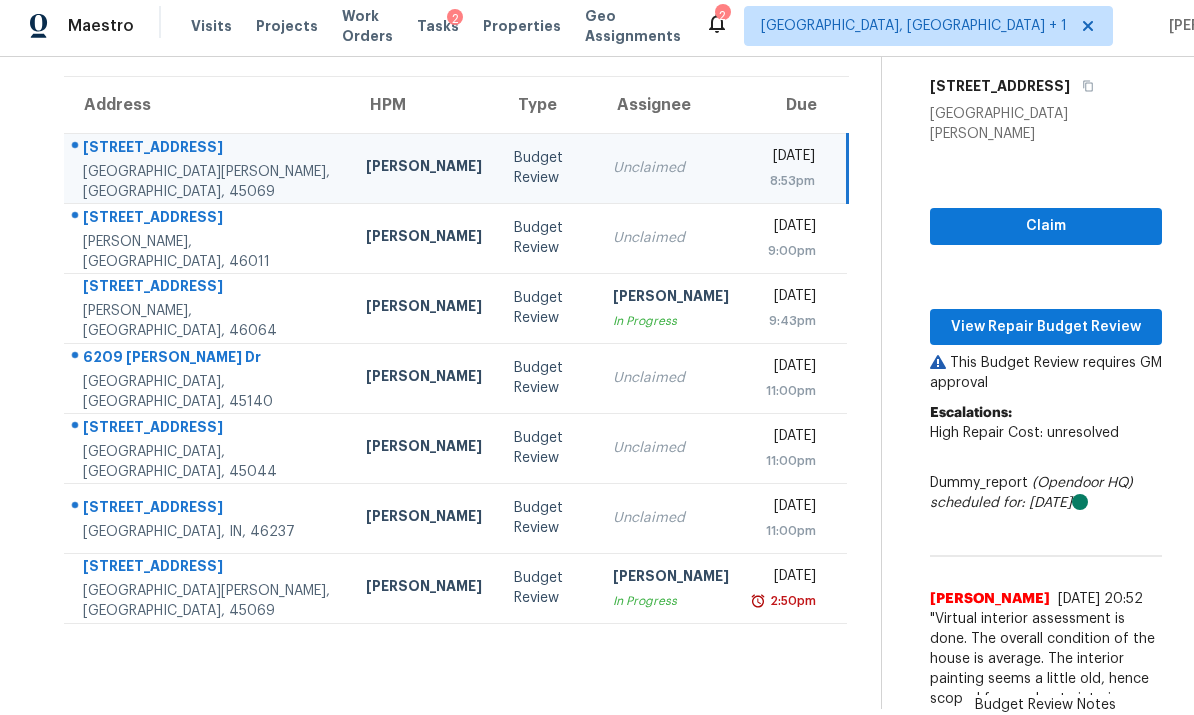 scroll, scrollTop: 130, scrollLeft: 0, axis: vertical 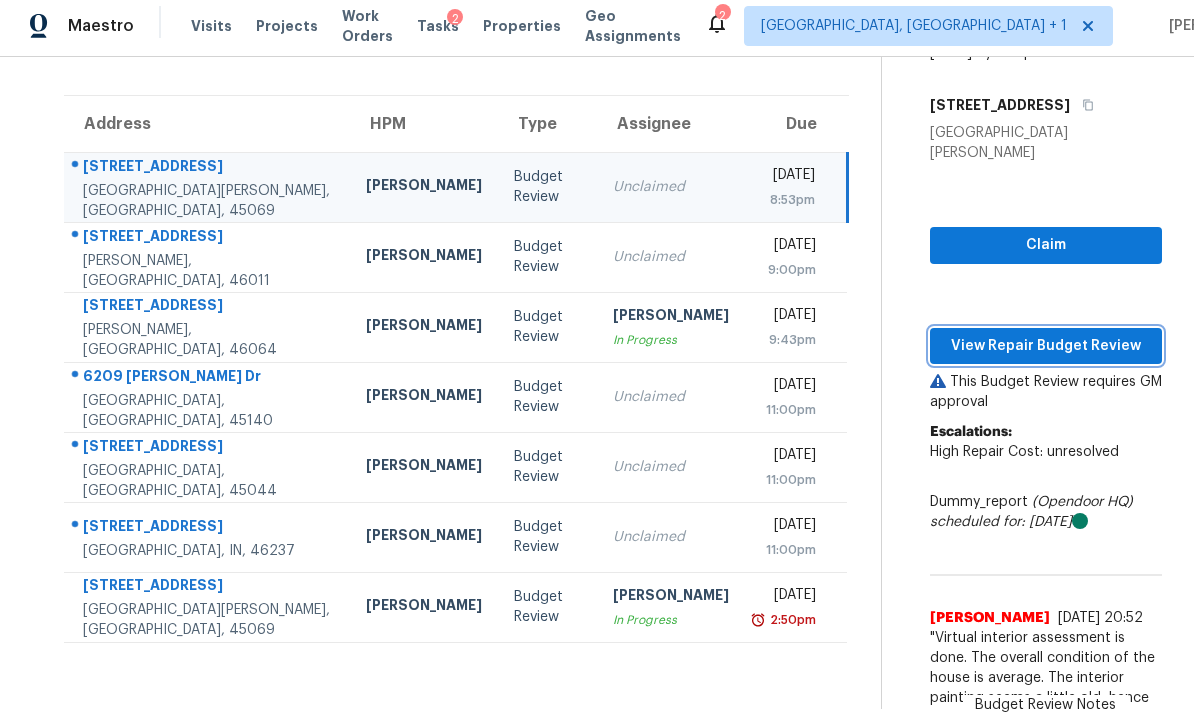 click on "View Repair Budget Review" at bounding box center [1046, 346] 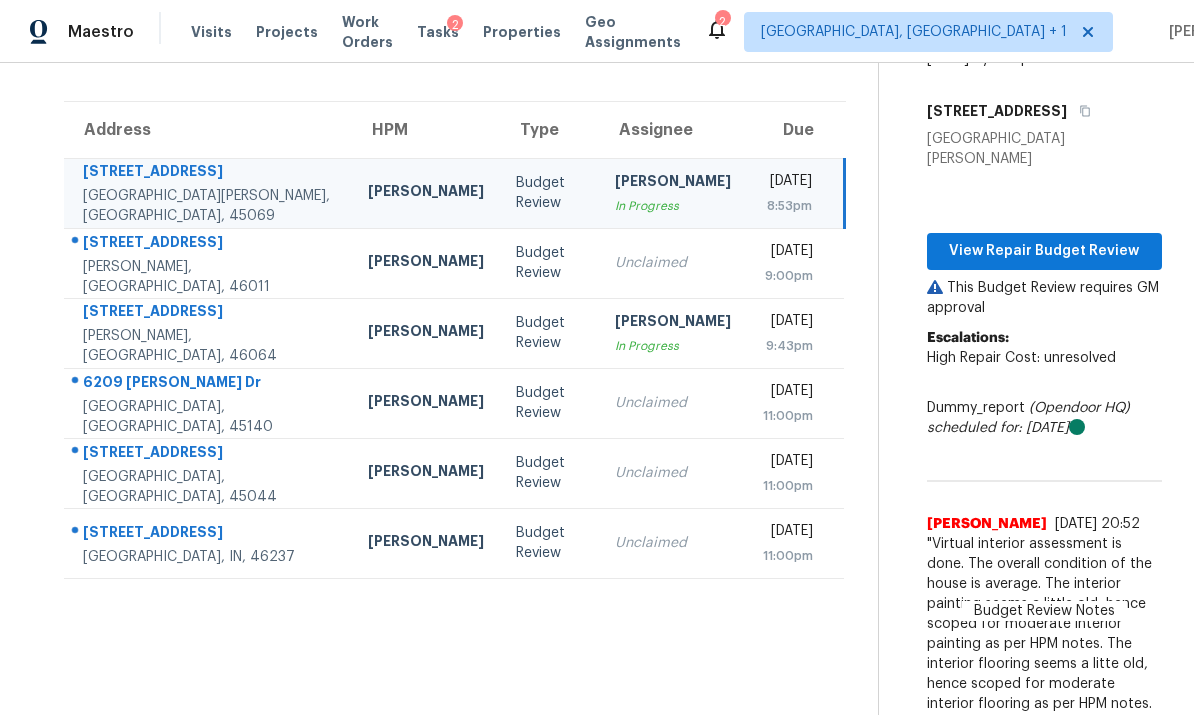click on "6209 Spires Dr   Loveland, OH, 45140" at bounding box center (208, 403) 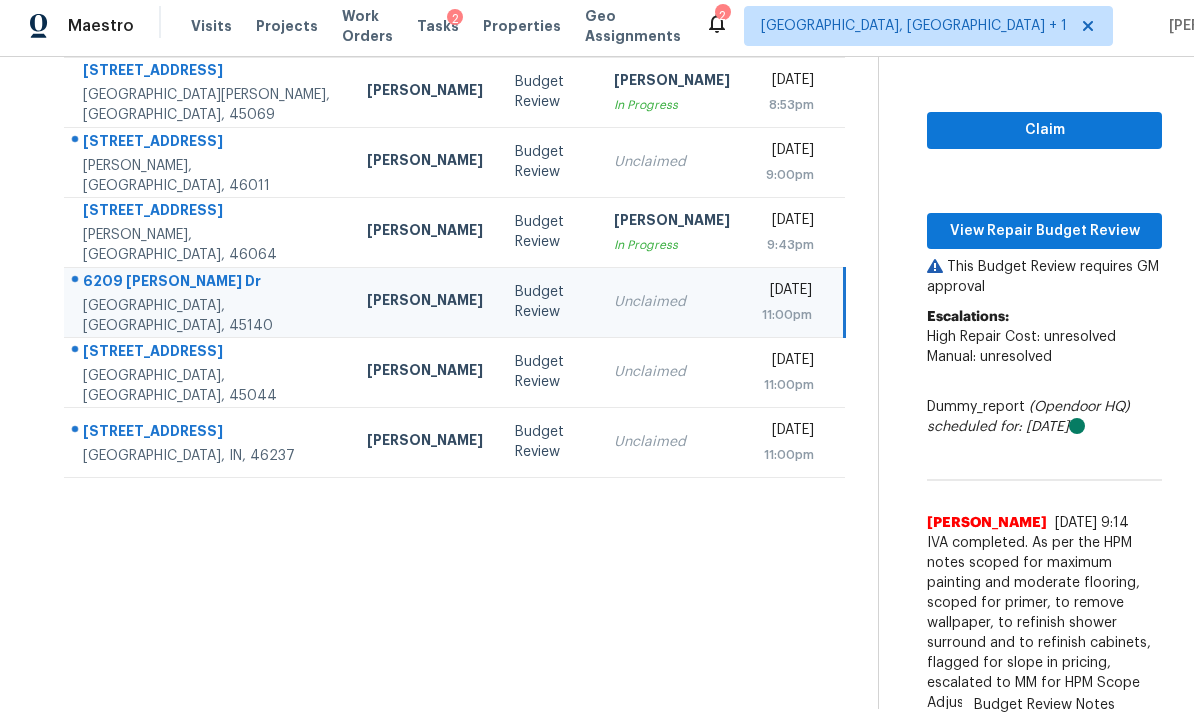 scroll, scrollTop: 224, scrollLeft: 0, axis: vertical 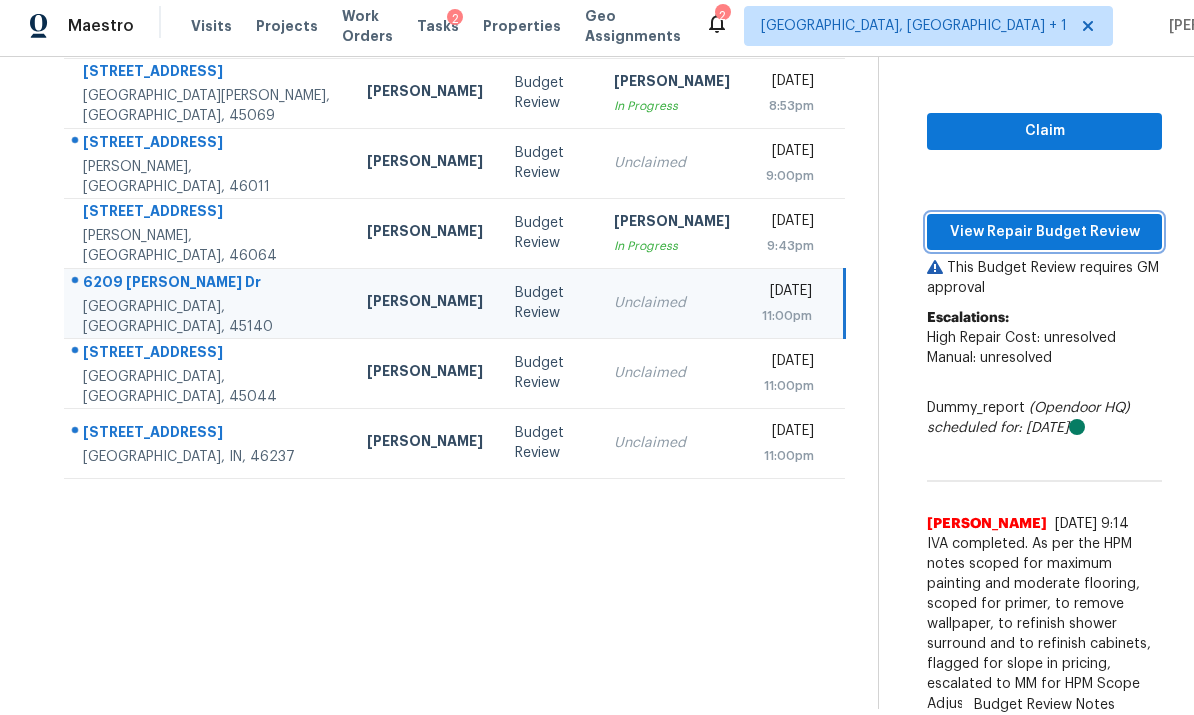 click on "View Repair Budget Review" at bounding box center (1044, 232) 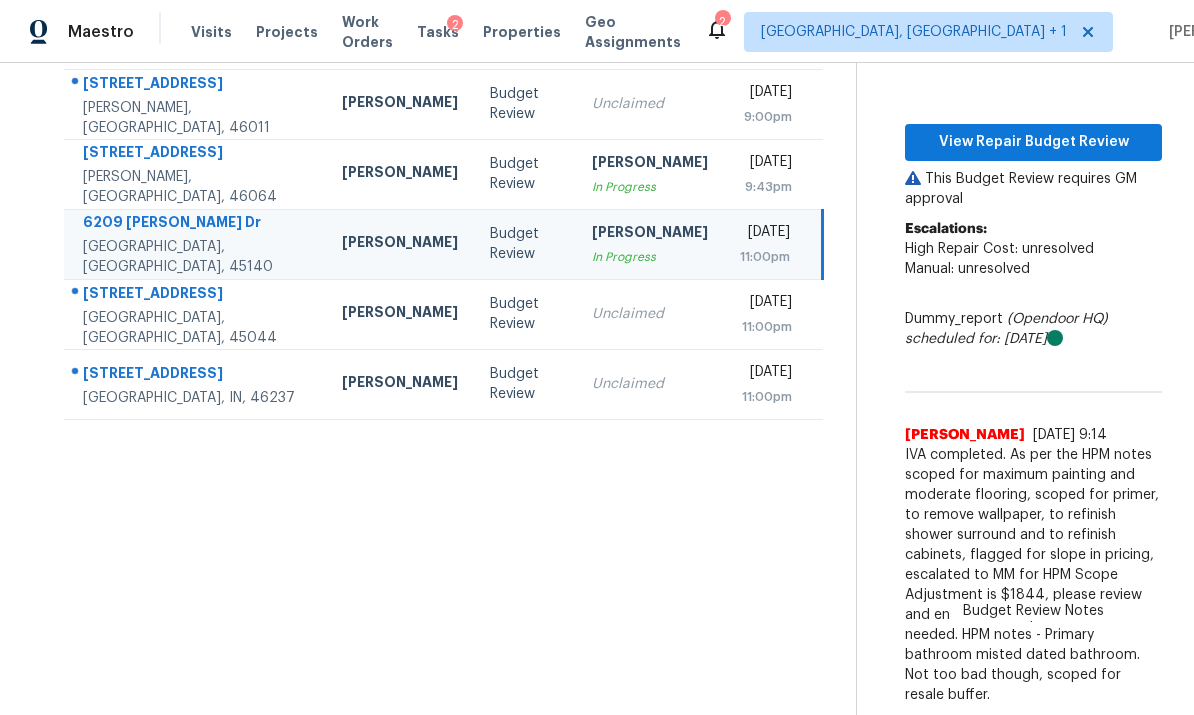 scroll, scrollTop: 124, scrollLeft: 0, axis: vertical 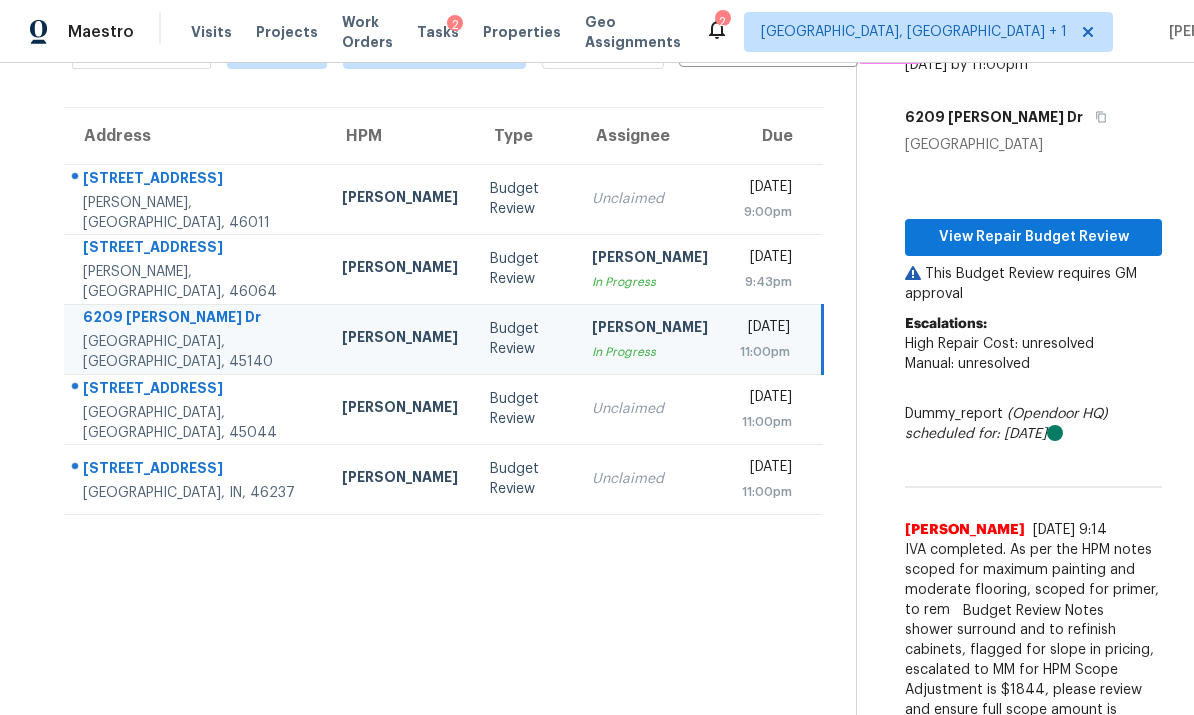 click on "Middletown, OH, 45044" at bounding box center [196, 423] 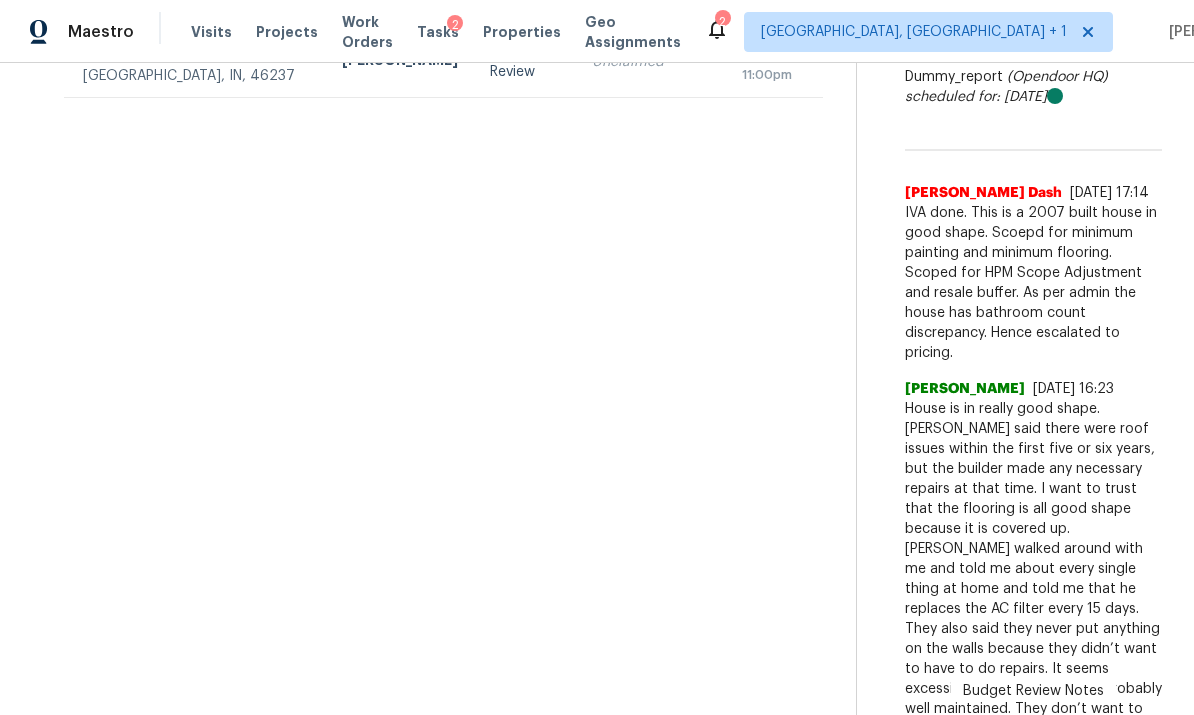 scroll, scrollTop: 540, scrollLeft: 0, axis: vertical 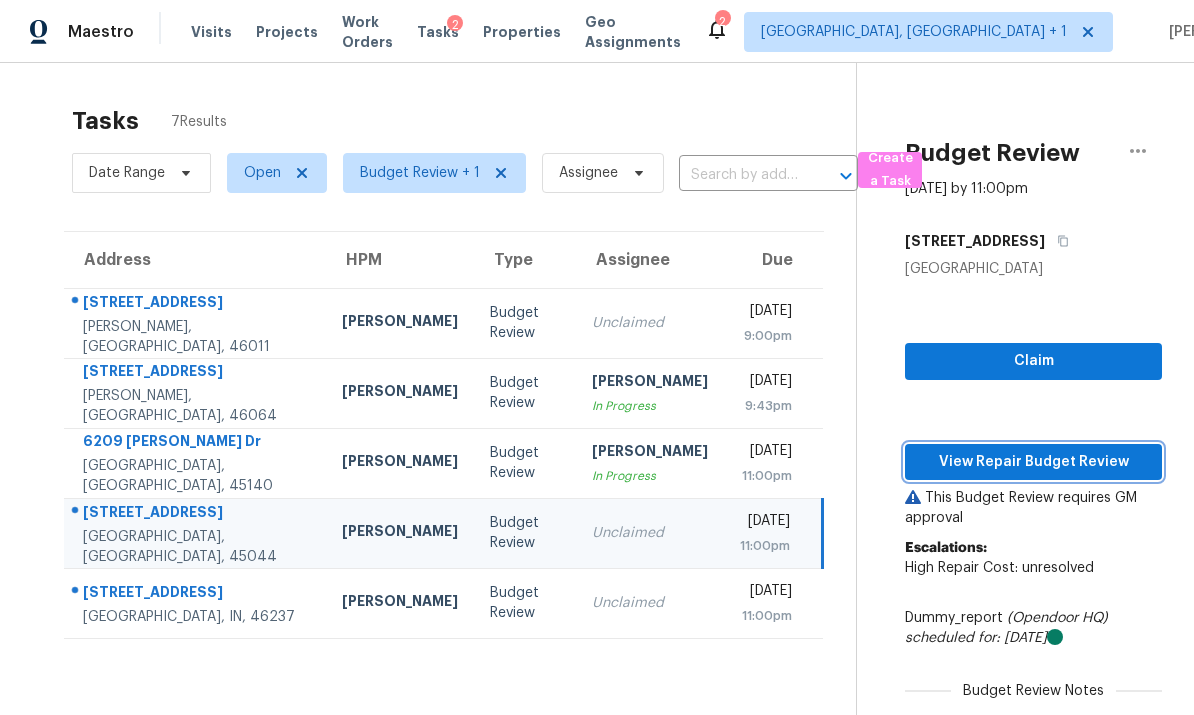 click on "View Repair Budget Review" at bounding box center (1033, 462) 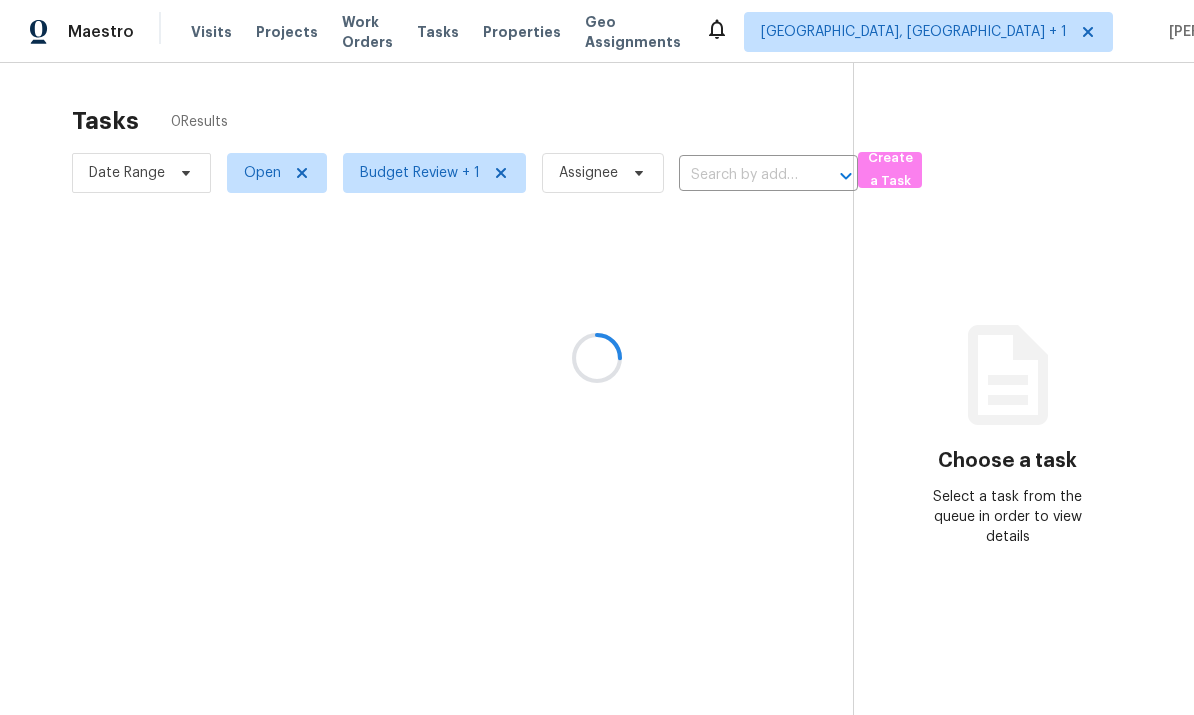 scroll, scrollTop: 0, scrollLeft: 0, axis: both 